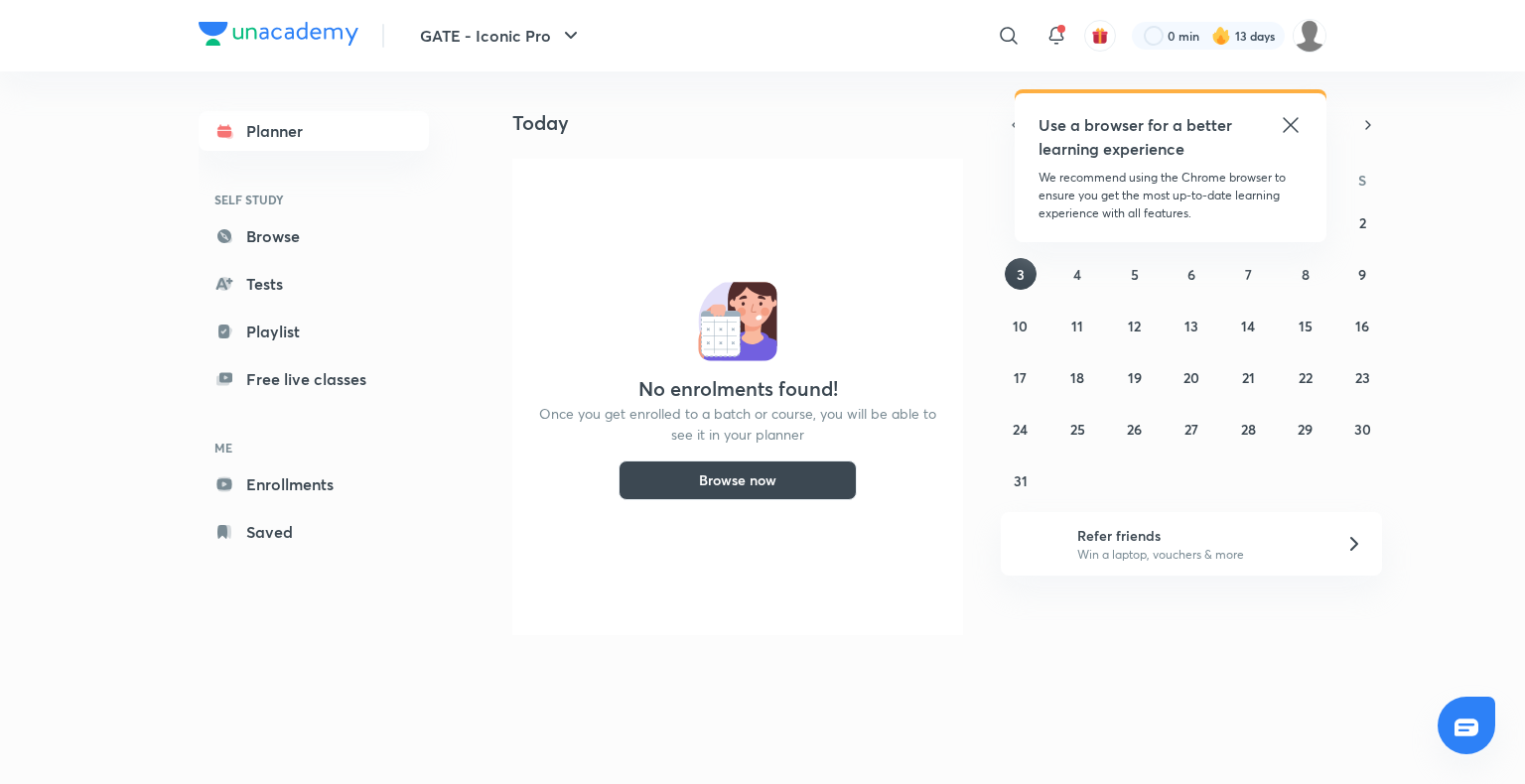 scroll, scrollTop: 0, scrollLeft: 0, axis: both 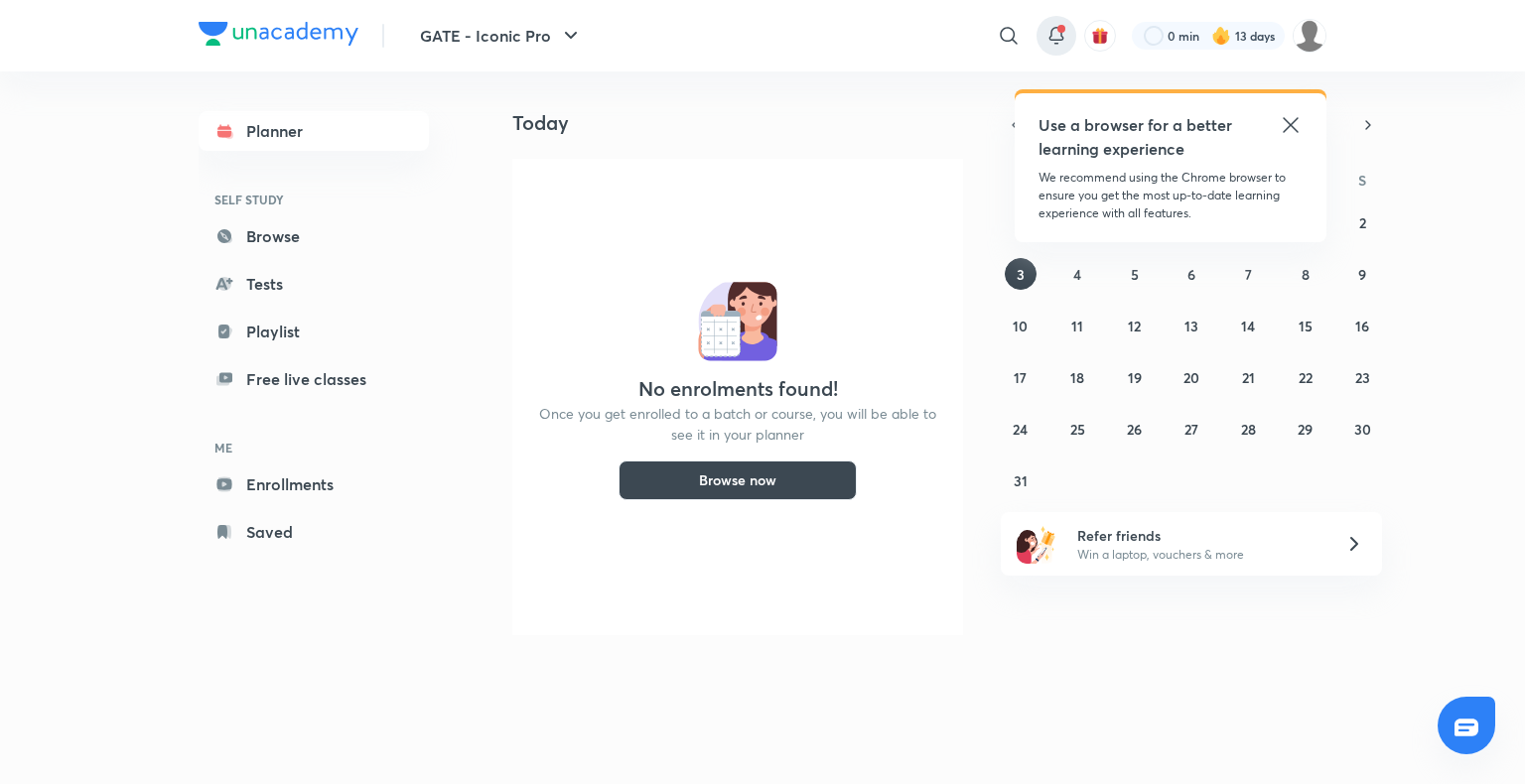 click 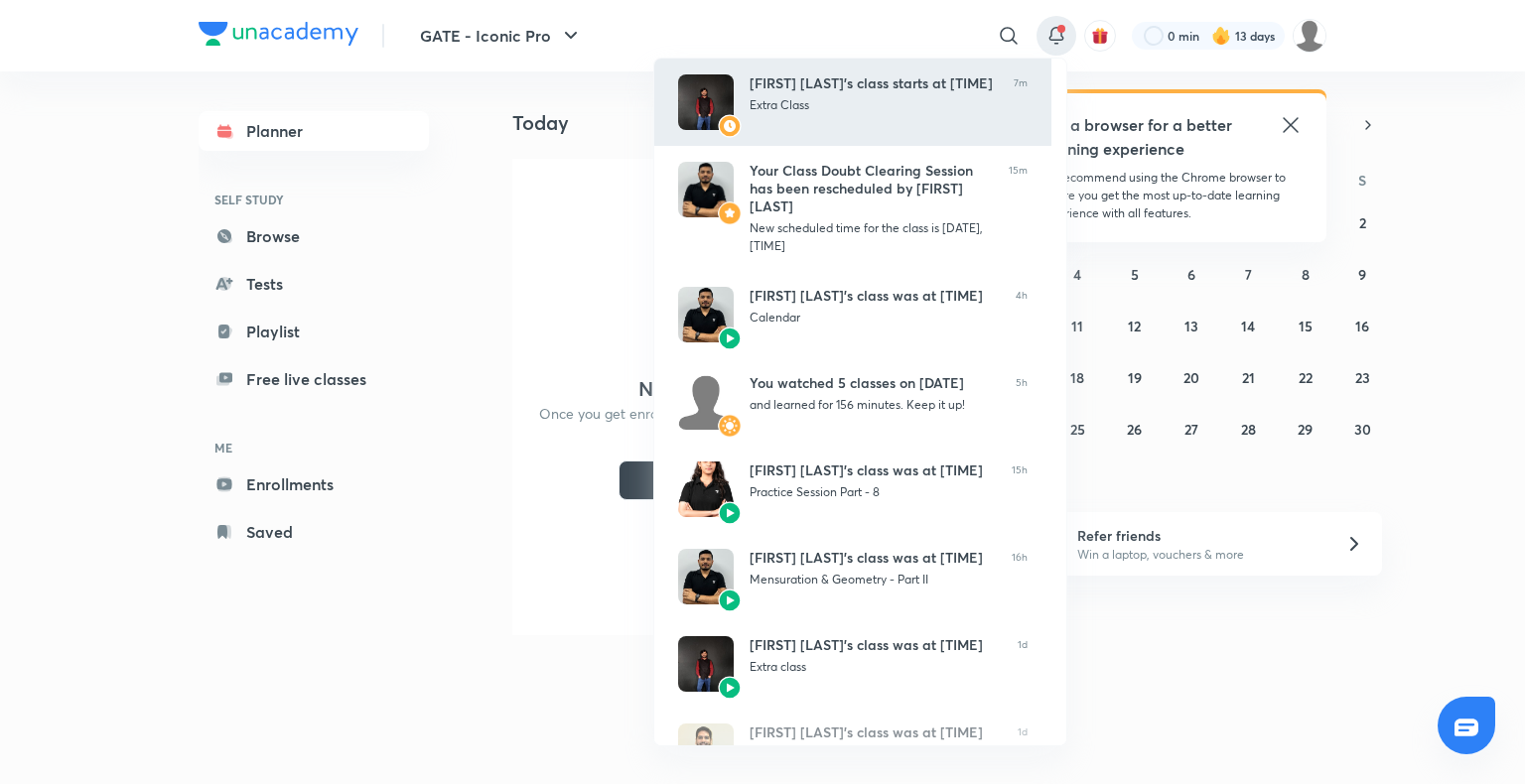 click on "Extra Class" at bounding box center (874, 105) 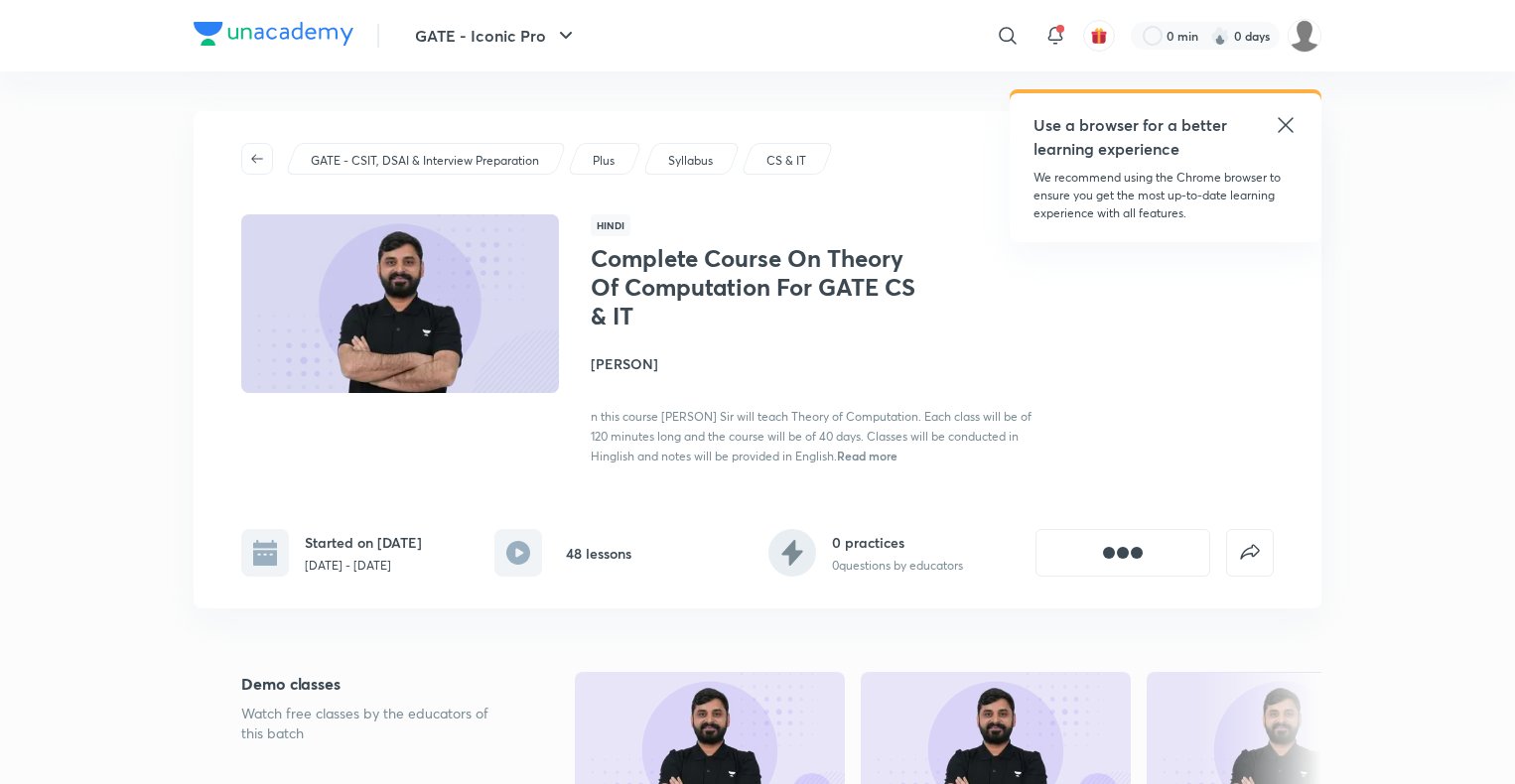 scroll, scrollTop: 0, scrollLeft: 0, axis: both 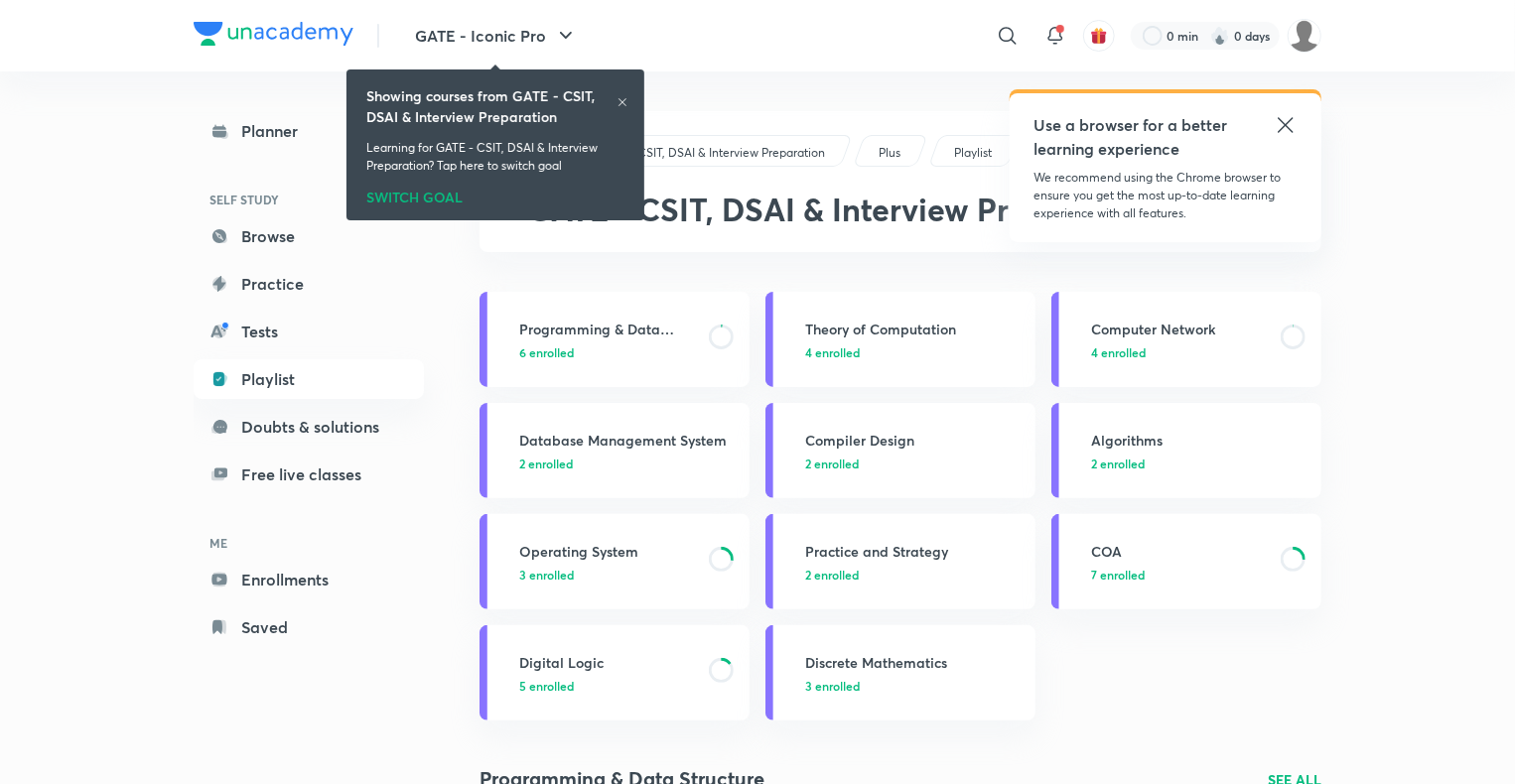 click on "GATE - Iconic Pro ​ Use a browser for a better learning experience We recommend using the Chrome browser to ensure you get the most up-to-date learning experience with all features. 0 min 0 days Planner SELF STUDY Browse Practice Tests Playlist Doubts & solutions Free live classes ME Enrollments Saved GATE - CSIT, DSAI & Interview Preparation Plus Playlist GATE - CSIT, DSAI & Interview Preparation CS & IT Programming & Data Structure 6 enrolled Theory of Computation 4 enrolled Computer Network 4 enrolled Database Management System 2 enrolled Compiler Design 2 enrolled Algorithms 2 enrolled Operating System 3 enrolled Practice and Strategy 2 enrolled COA 7 enrolled Digital Logic 5 enrolled Discrete Mathematics 3 enrolled Programming & Data Structure SEE ALL ENROLL Hinglish Programming & Data Structure Comprehensive Course on C- Programming Ended on Jun 26, 2024 • 40 lessons Pankaj Sharma ENROLL Hinglish Programming & Data Structure Course on Data Structure Ended on Aug 27, 2024 • 39 lessons Pankaj Sharma" at bounding box center [758, 1054] 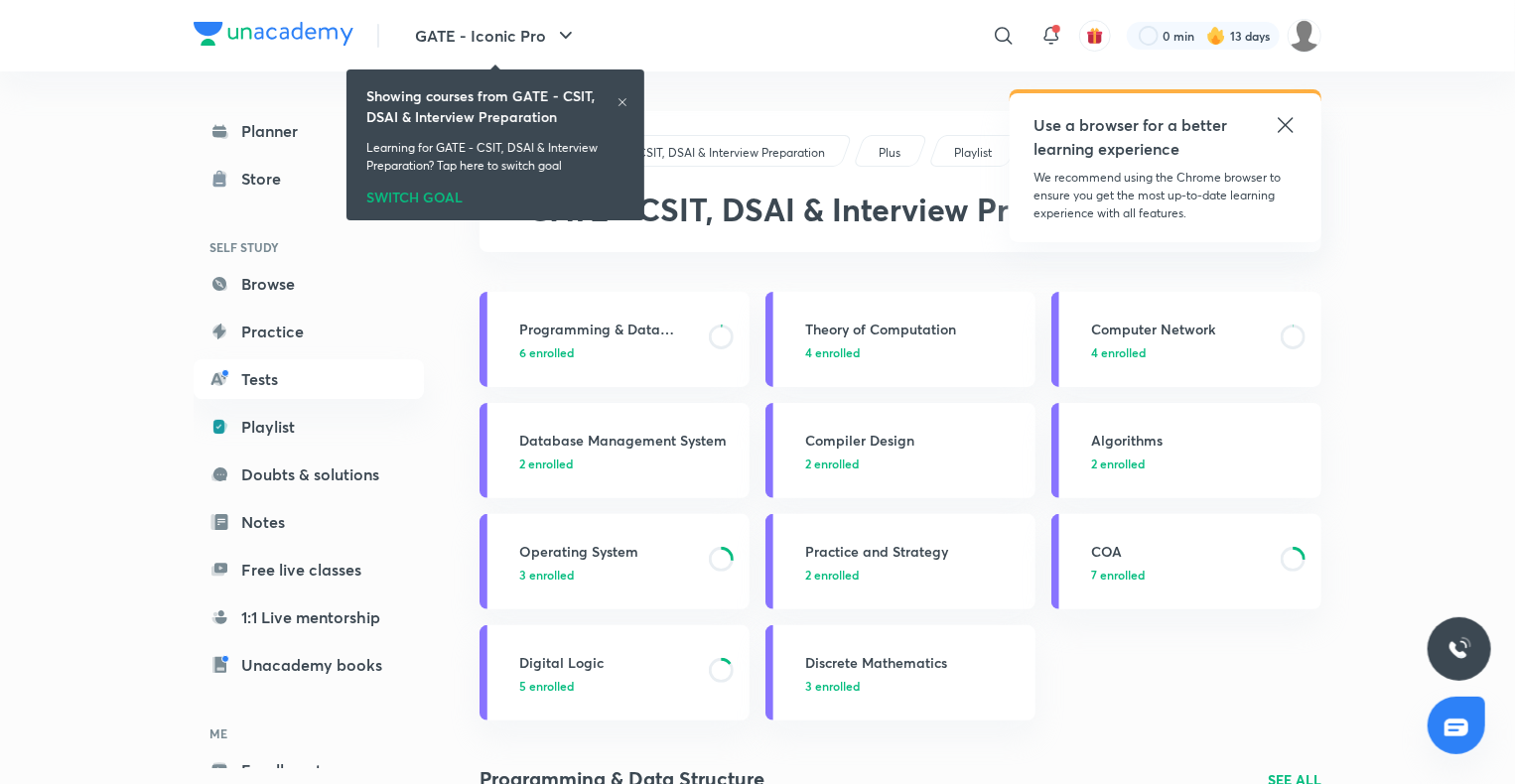 click 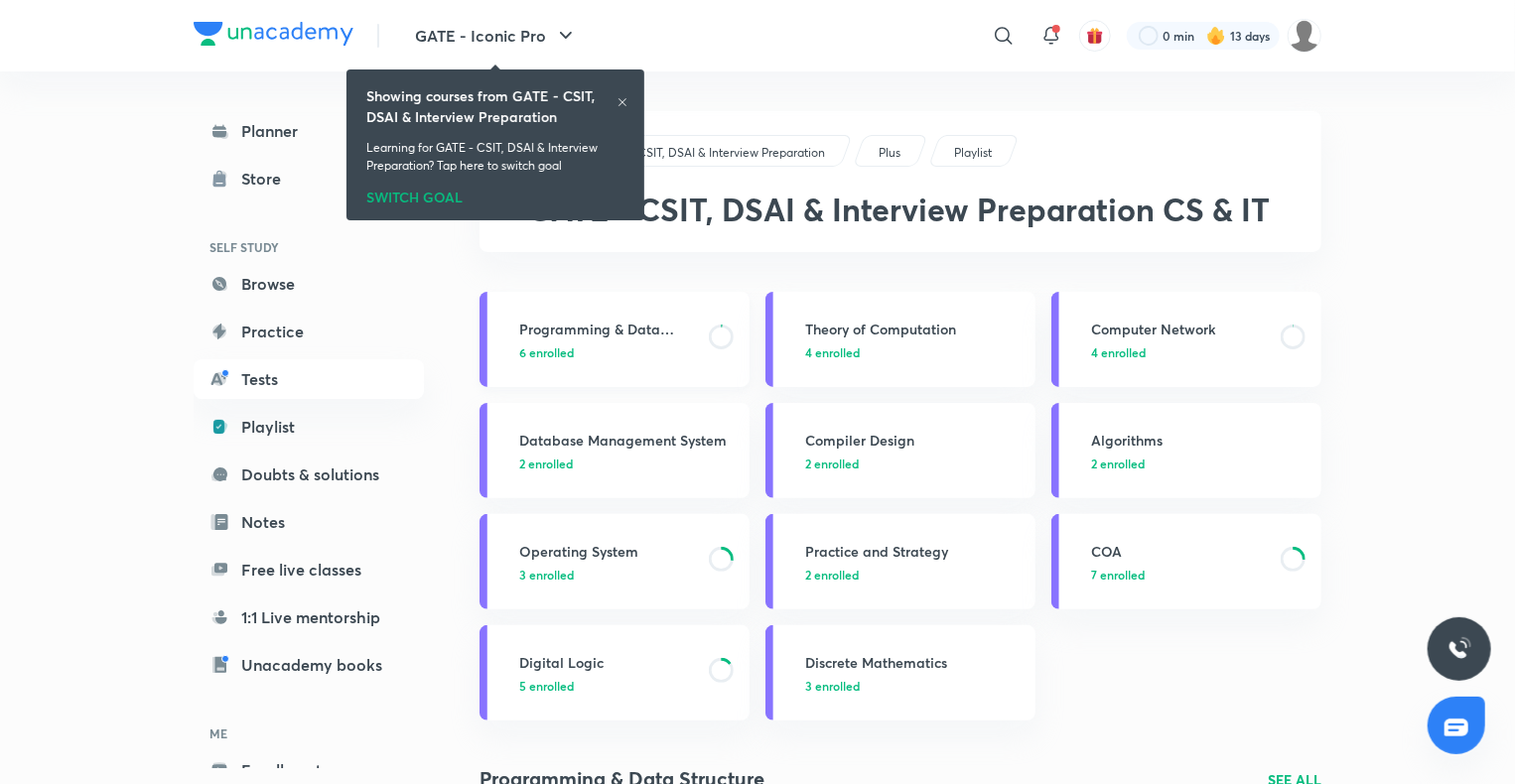 click on "6 enrolled" at bounding box center [608, 352] 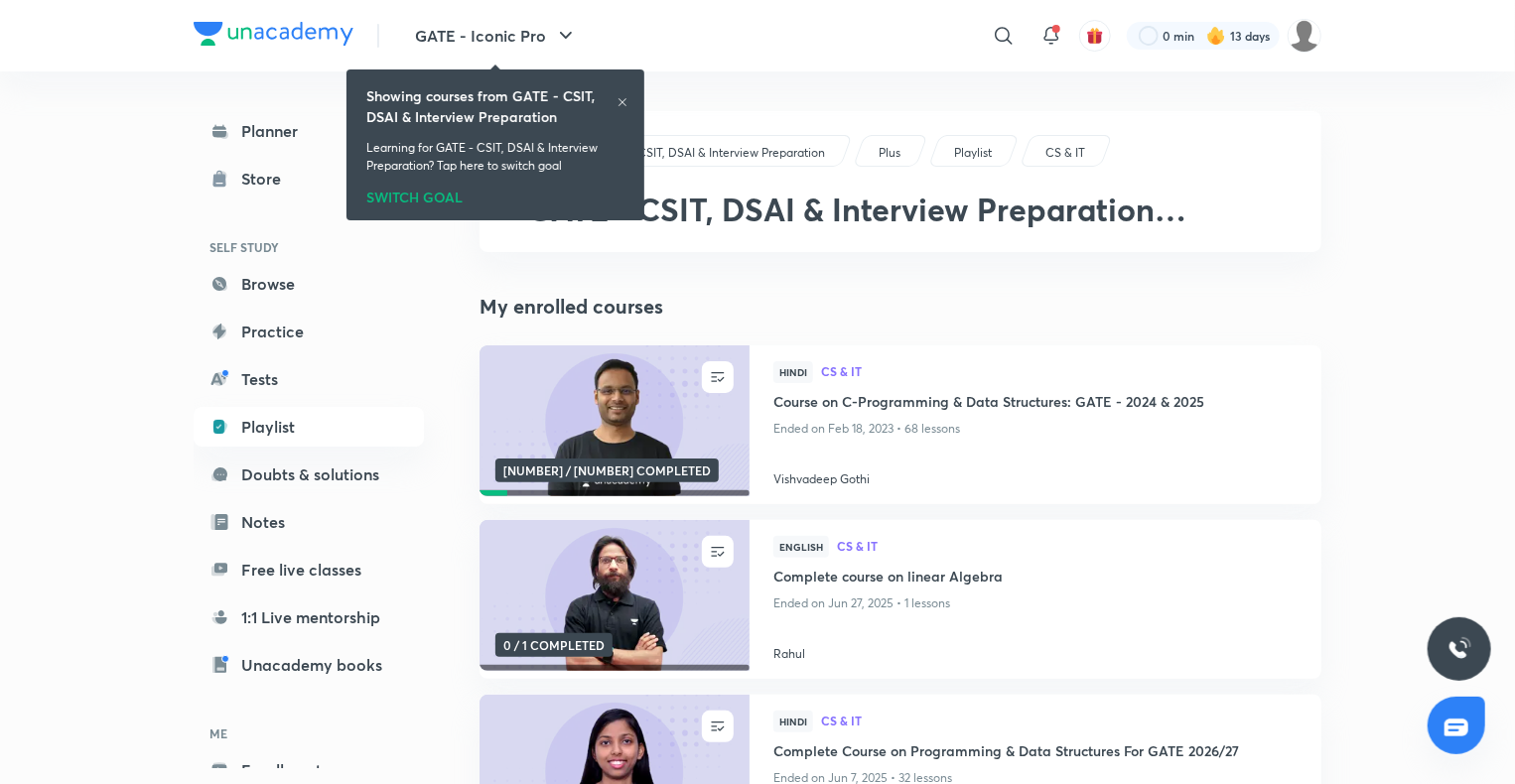 click 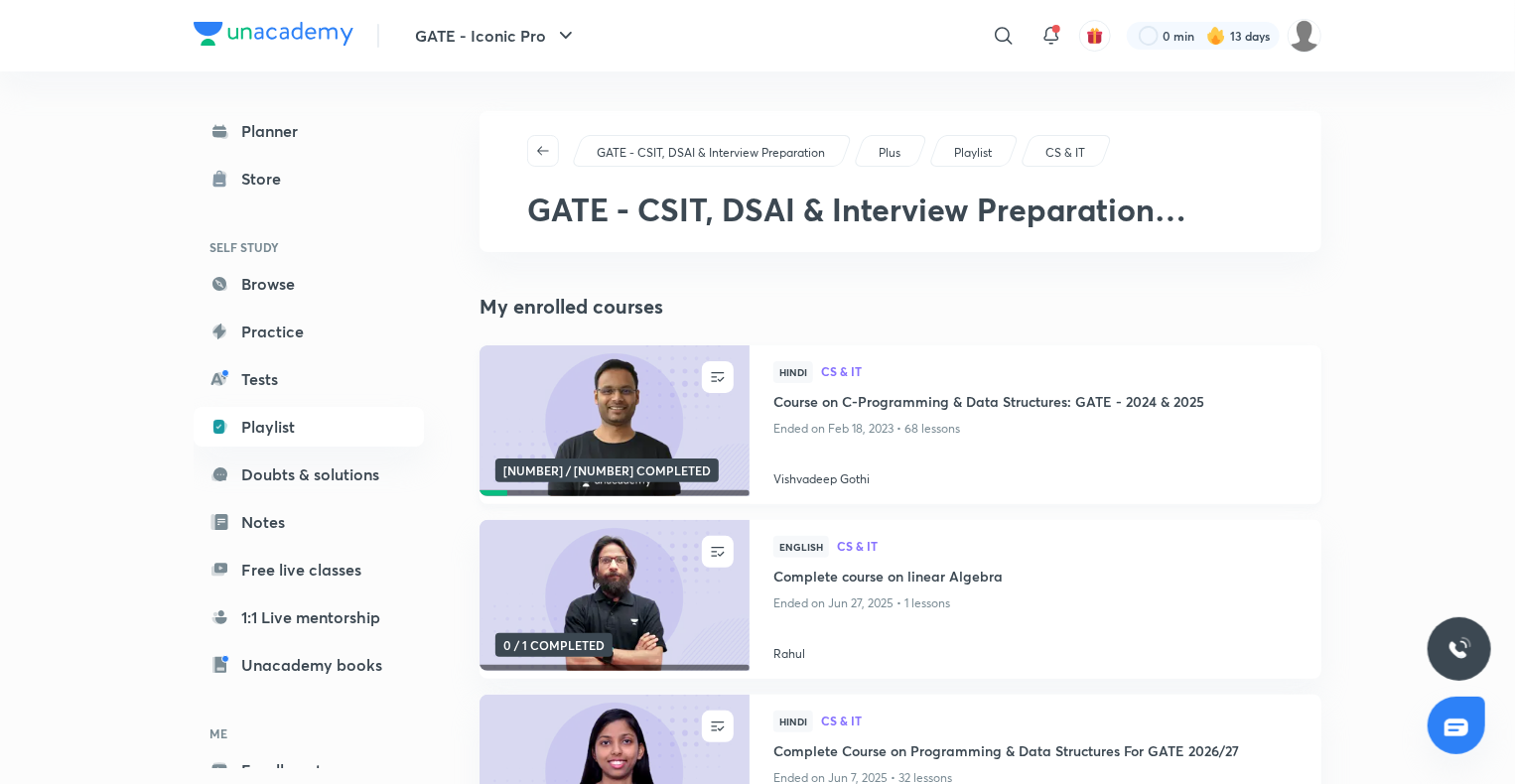 click on "Ended on Feb 18, 2023 • 68 lessons" at bounding box center (1035, 429) 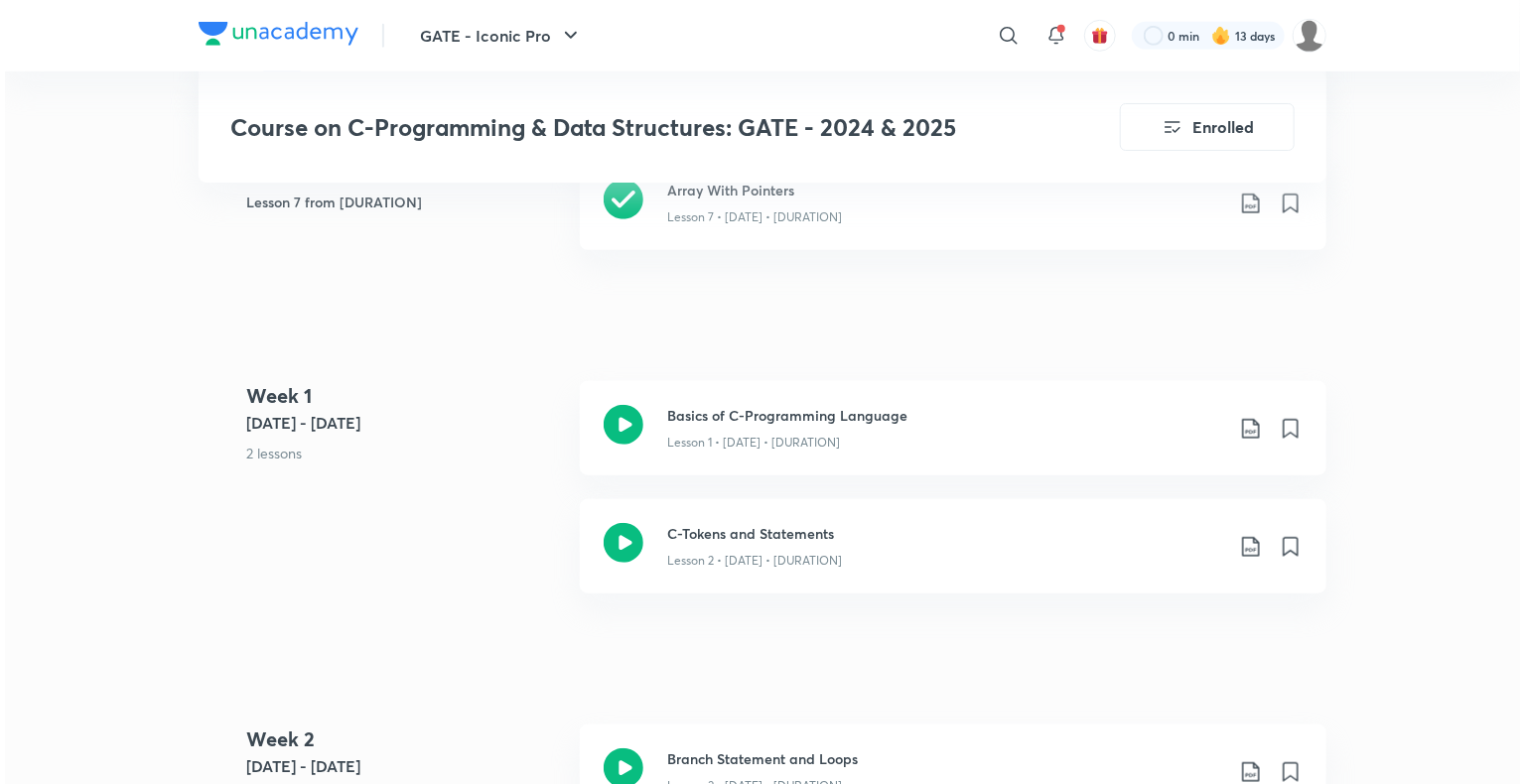 scroll, scrollTop: 658, scrollLeft: 0, axis: vertical 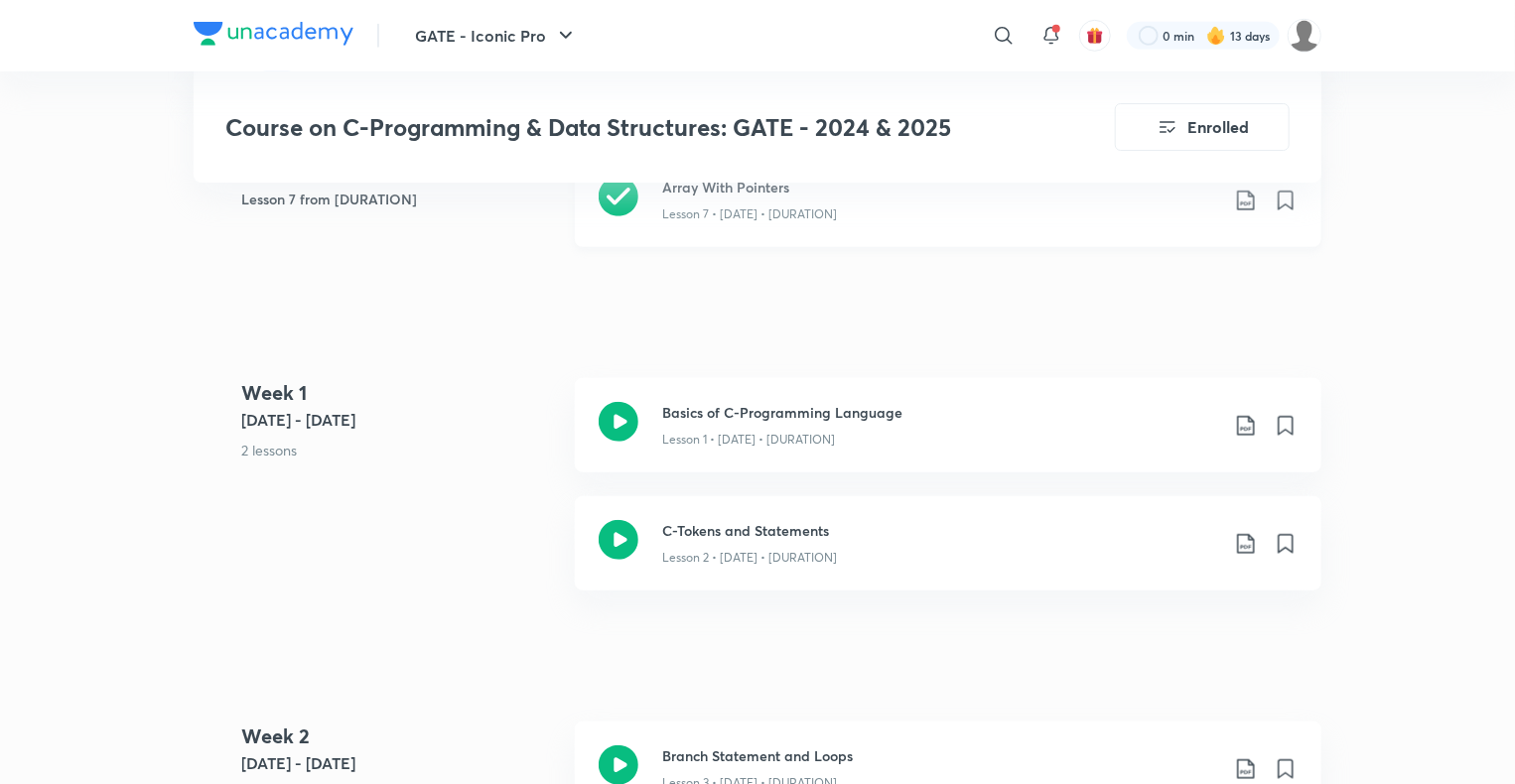 click 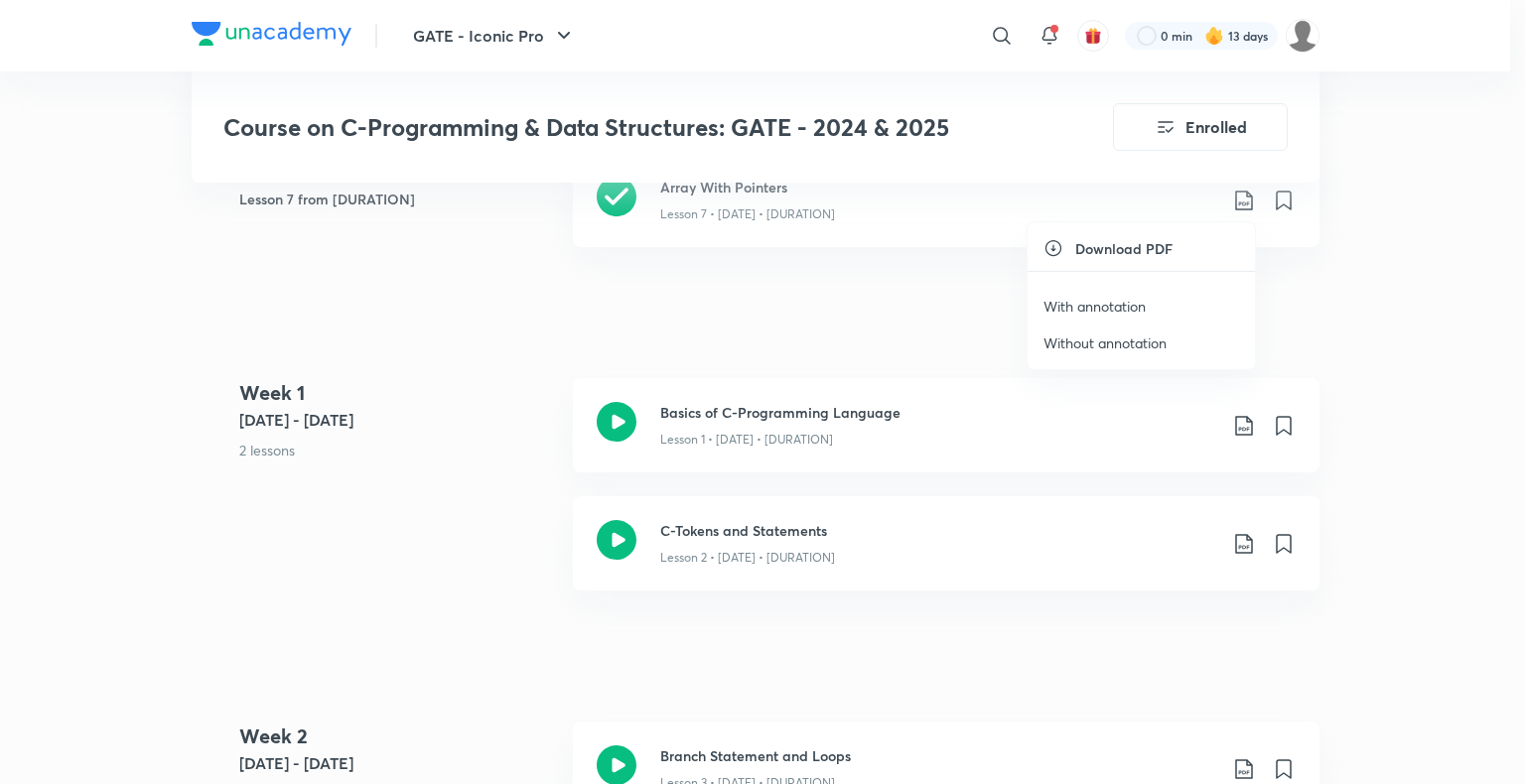 click at bounding box center [762, 392] 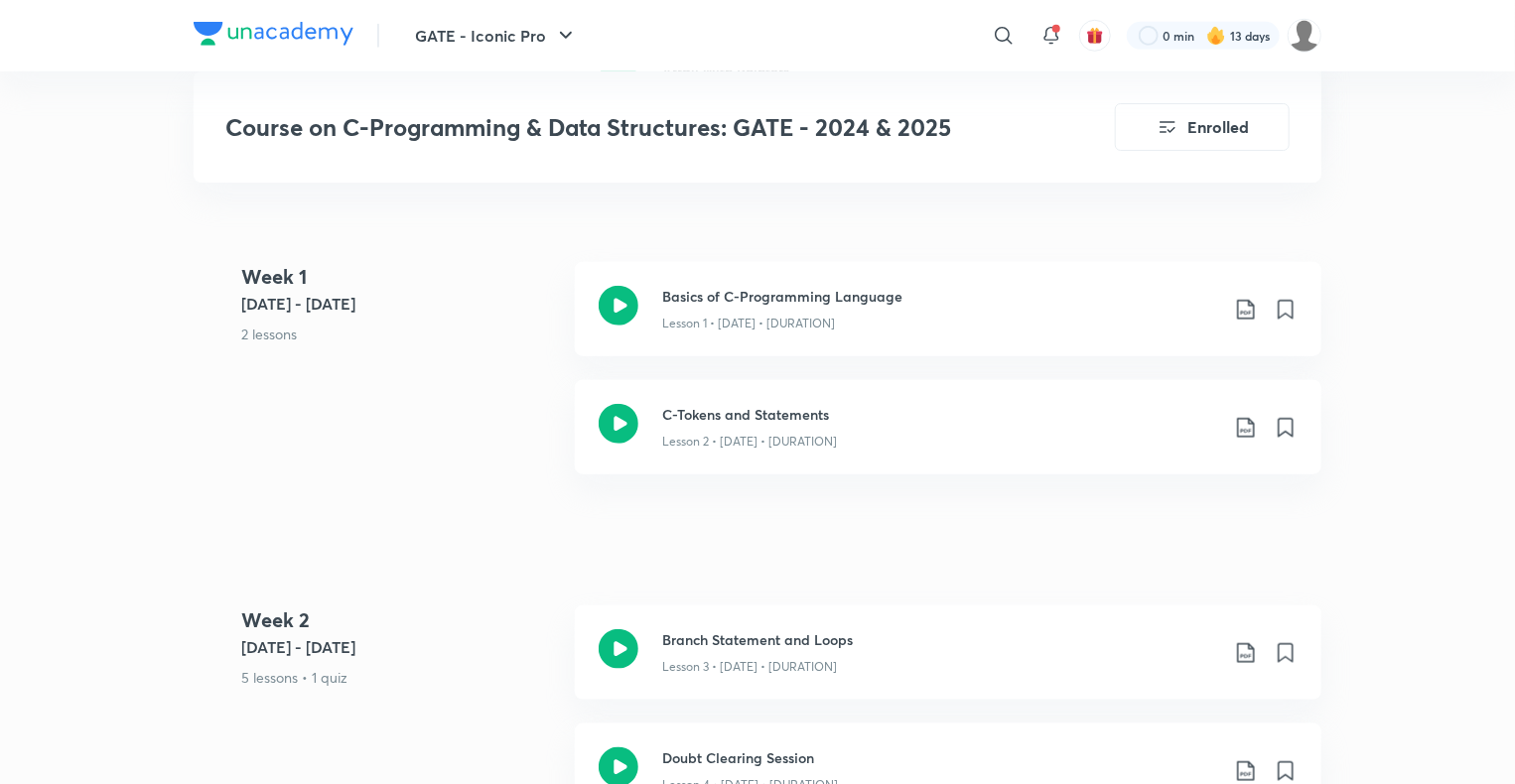 scroll, scrollTop: 774, scrollLeft: 0, axis: vertical 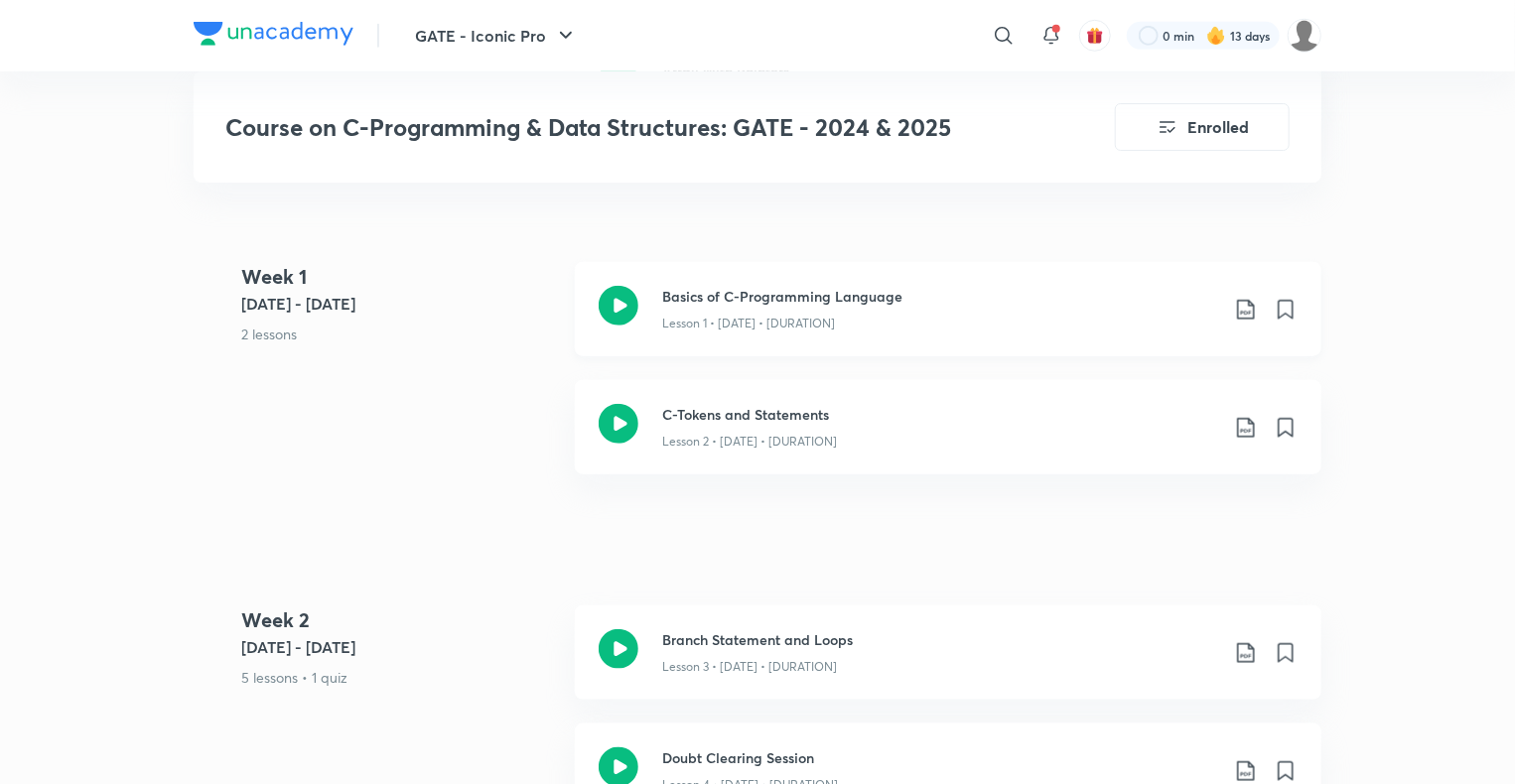 click 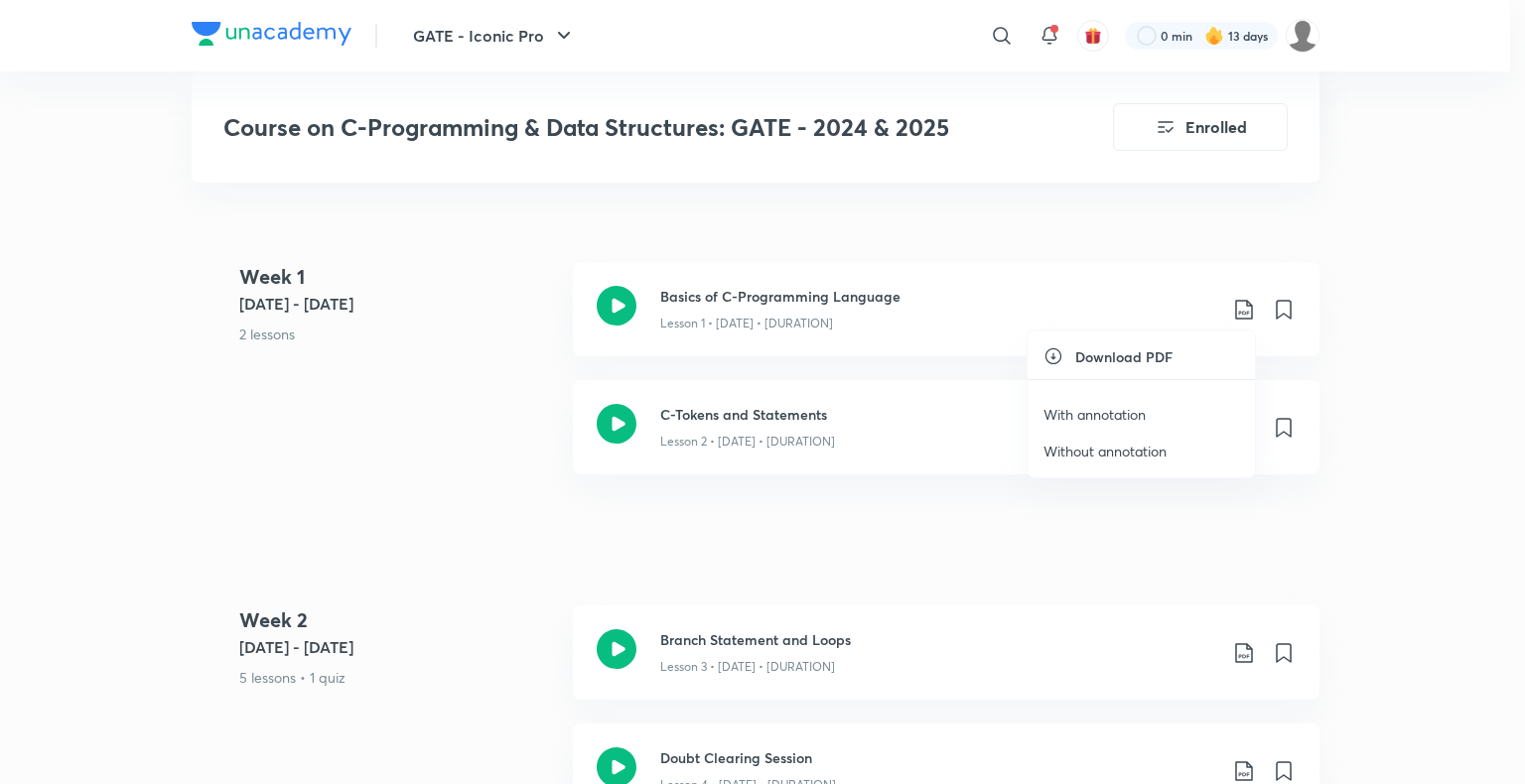 click on "With annotation" at bounding box center (1094, 414) 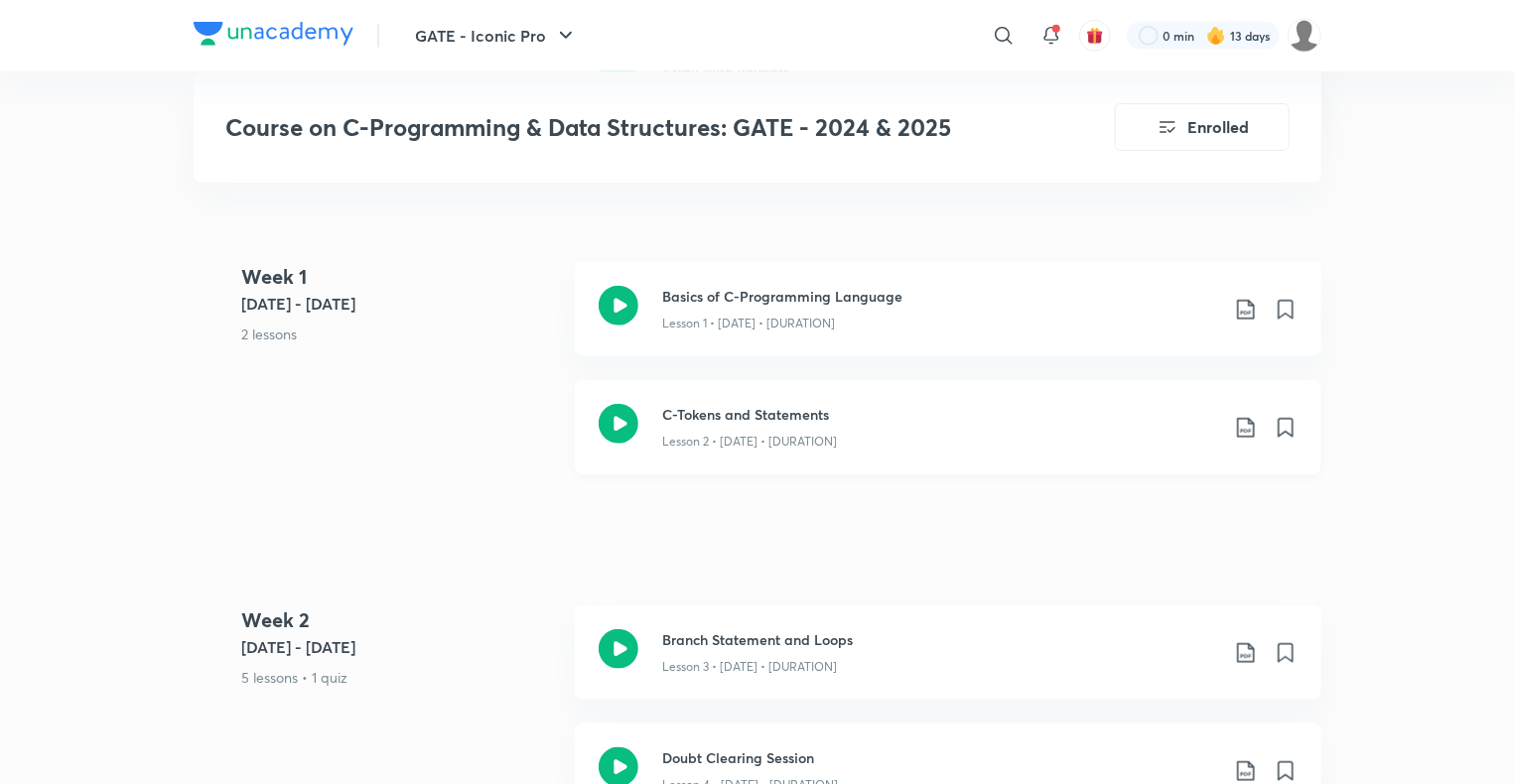 click 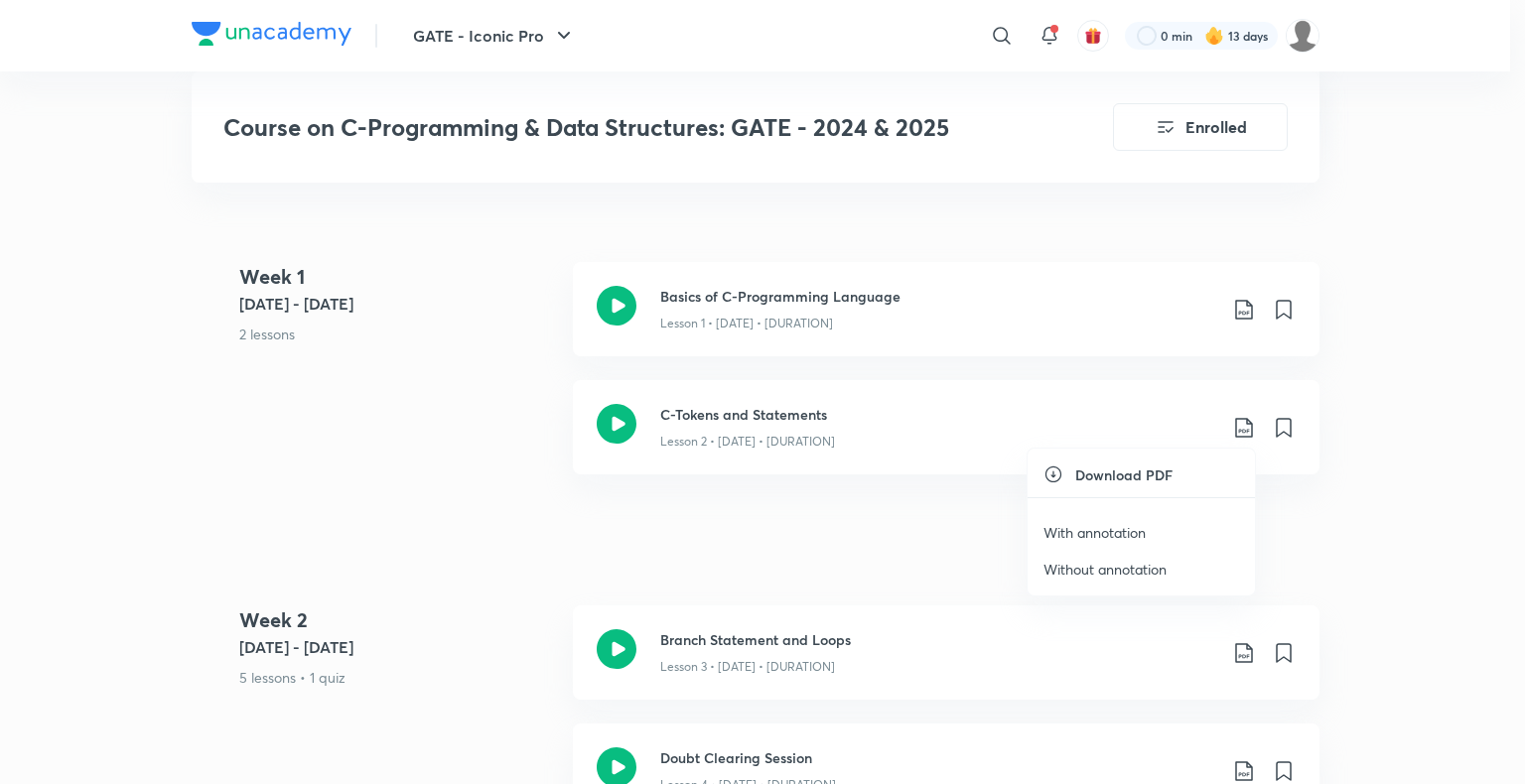 click on "With annotation" at bounding box center [1094, 532] 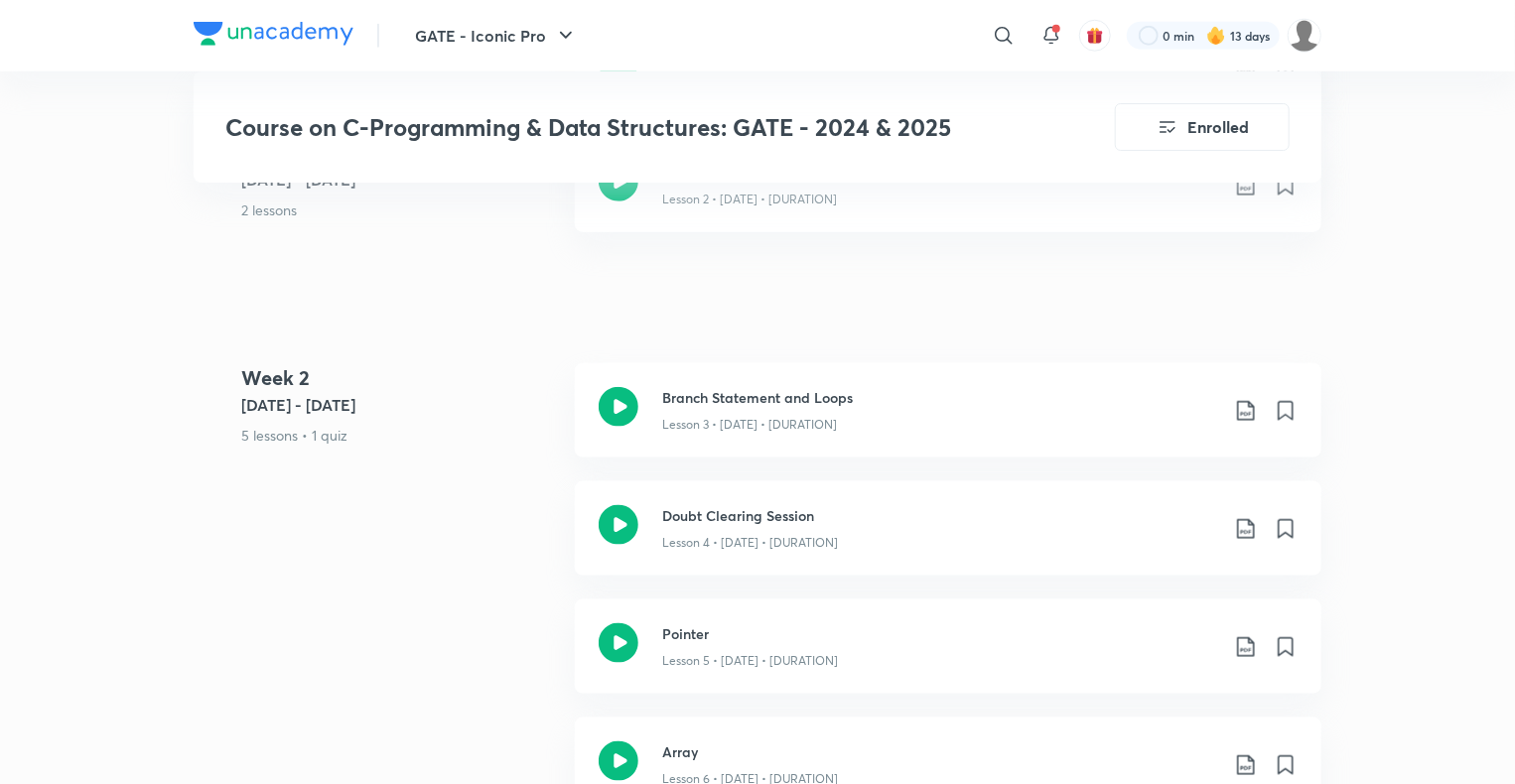 scroll, scrollTop: 1015, scrollLeft: 0, axis: vertical 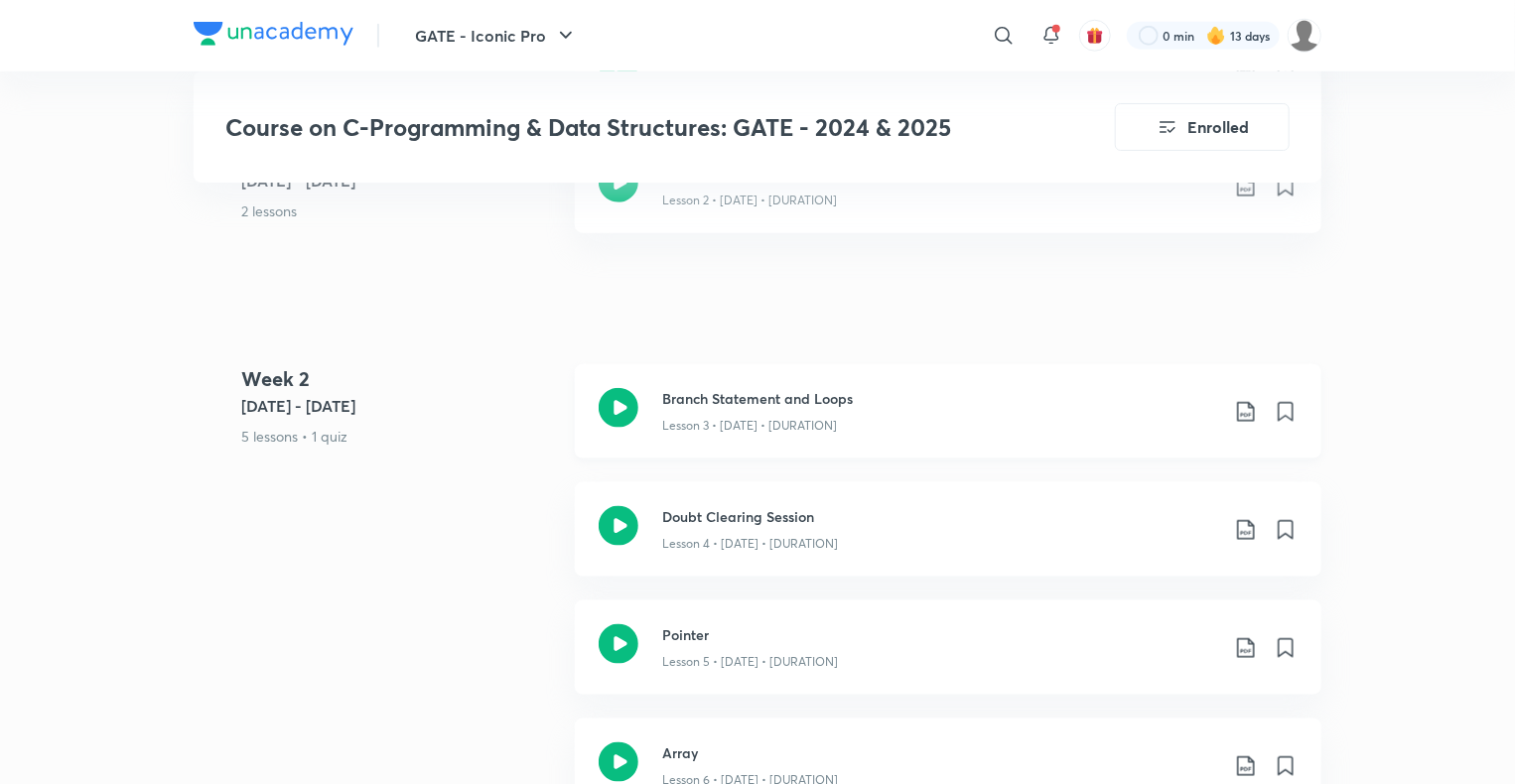 click 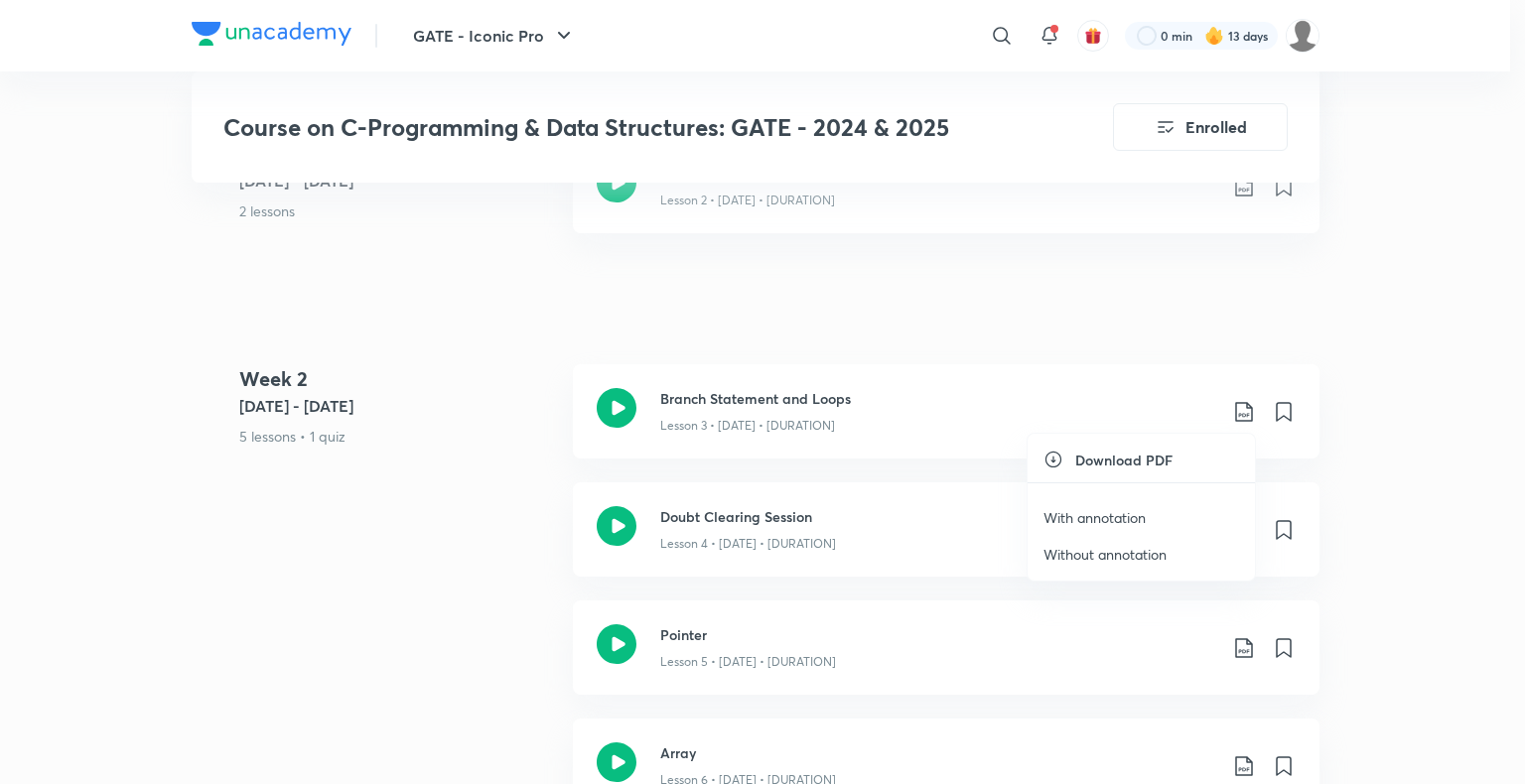 click on "With annotation" at bounding box center [1094, 517] 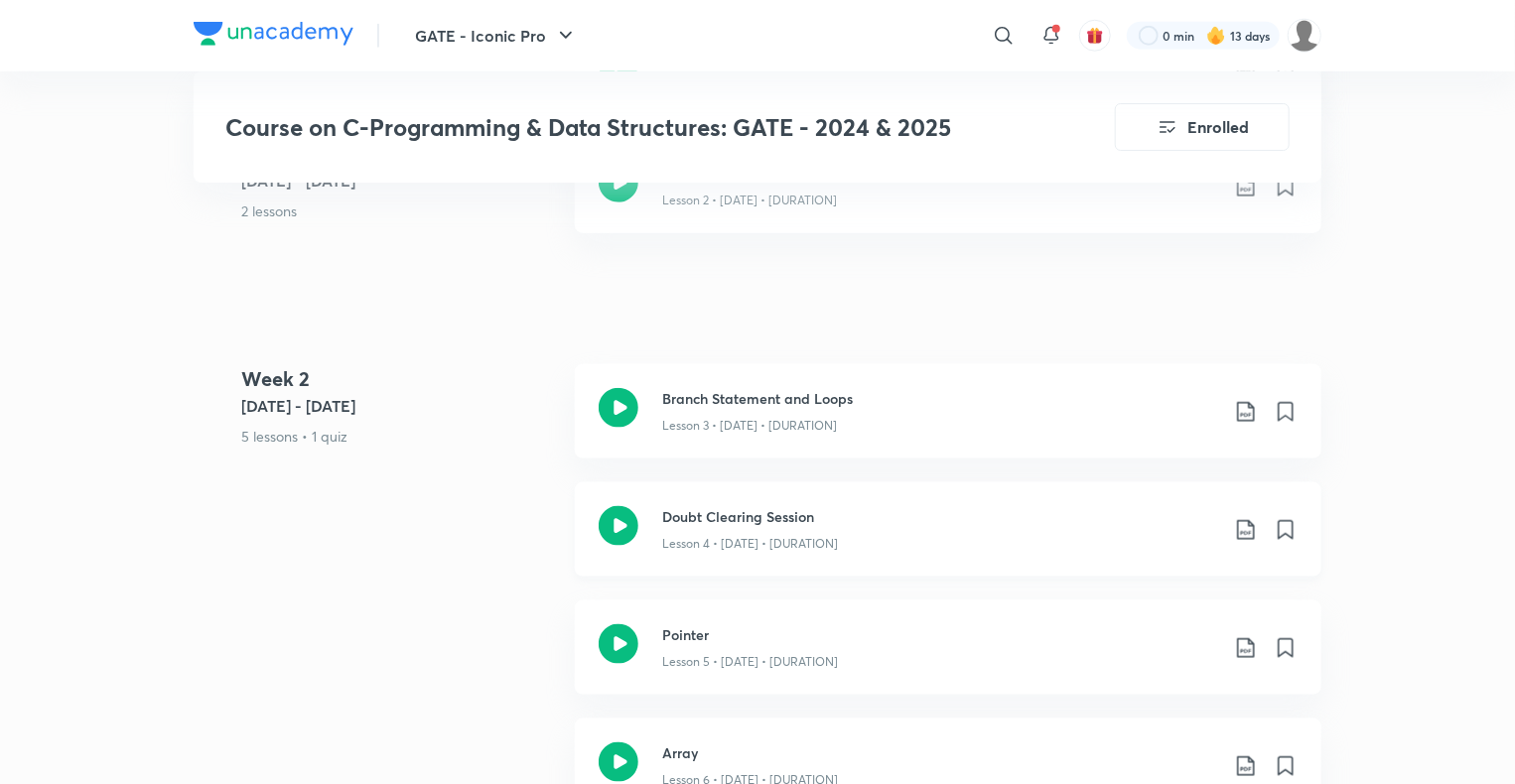 click 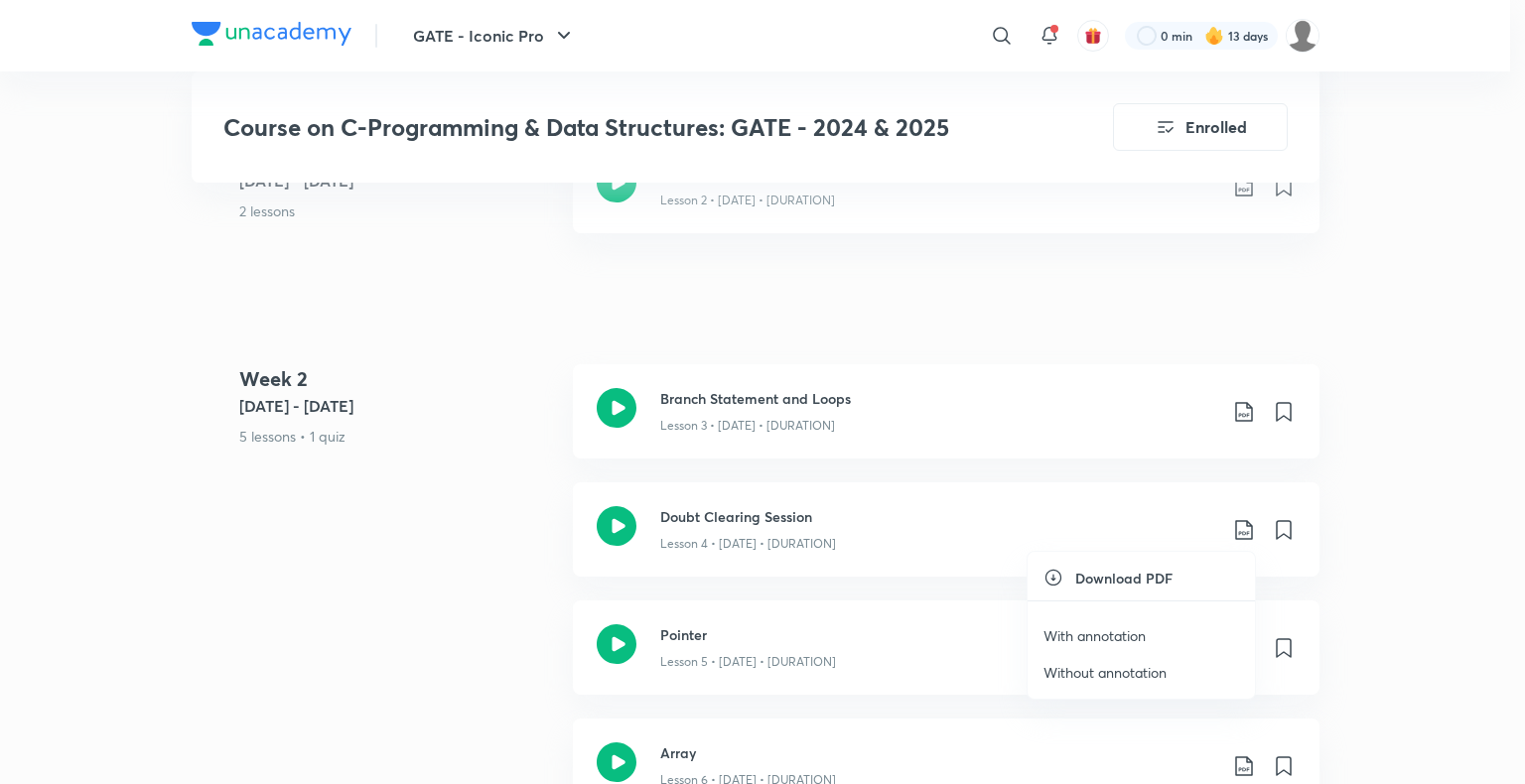 click on "With annotation" at bounding box center [1094, 635] 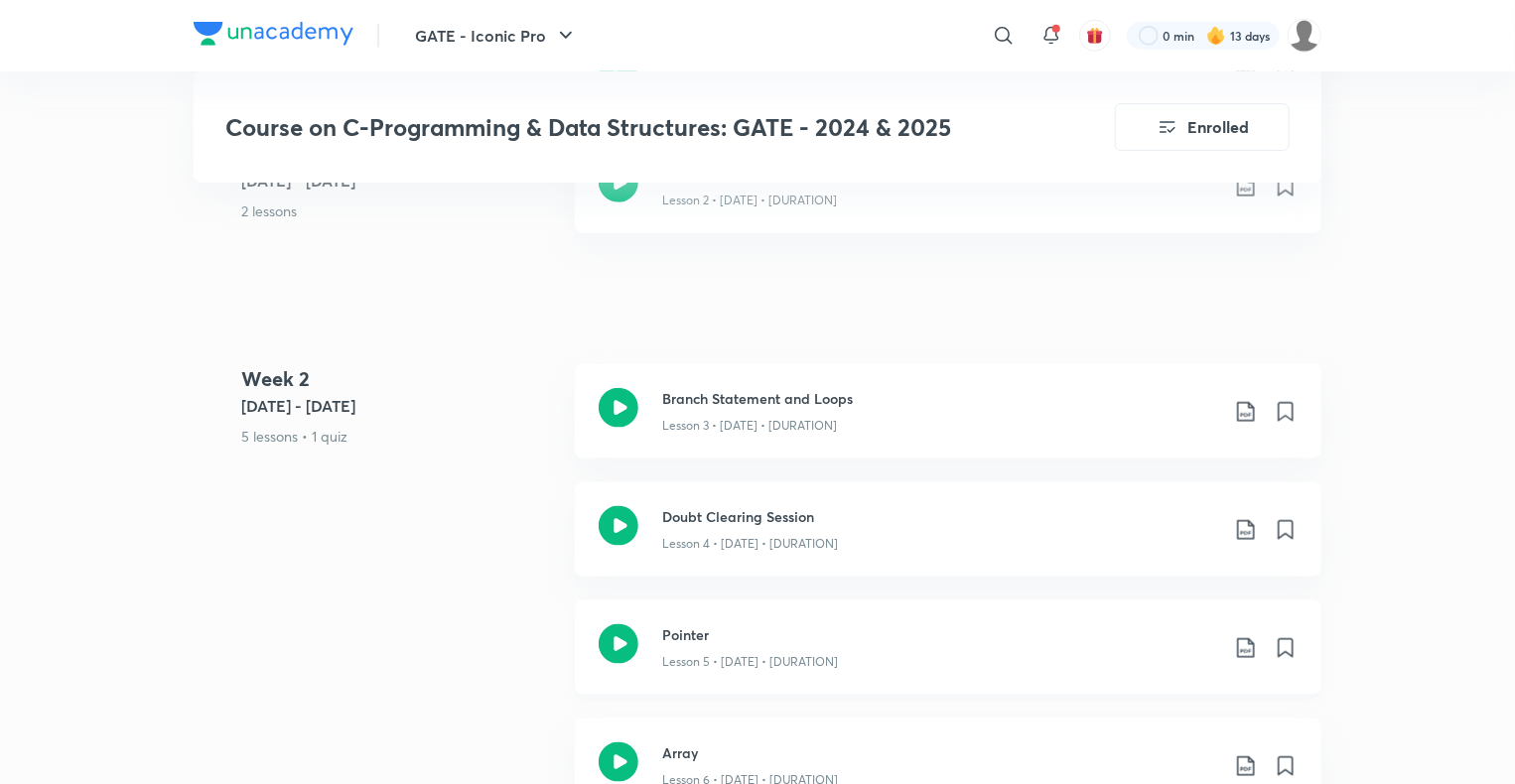 click 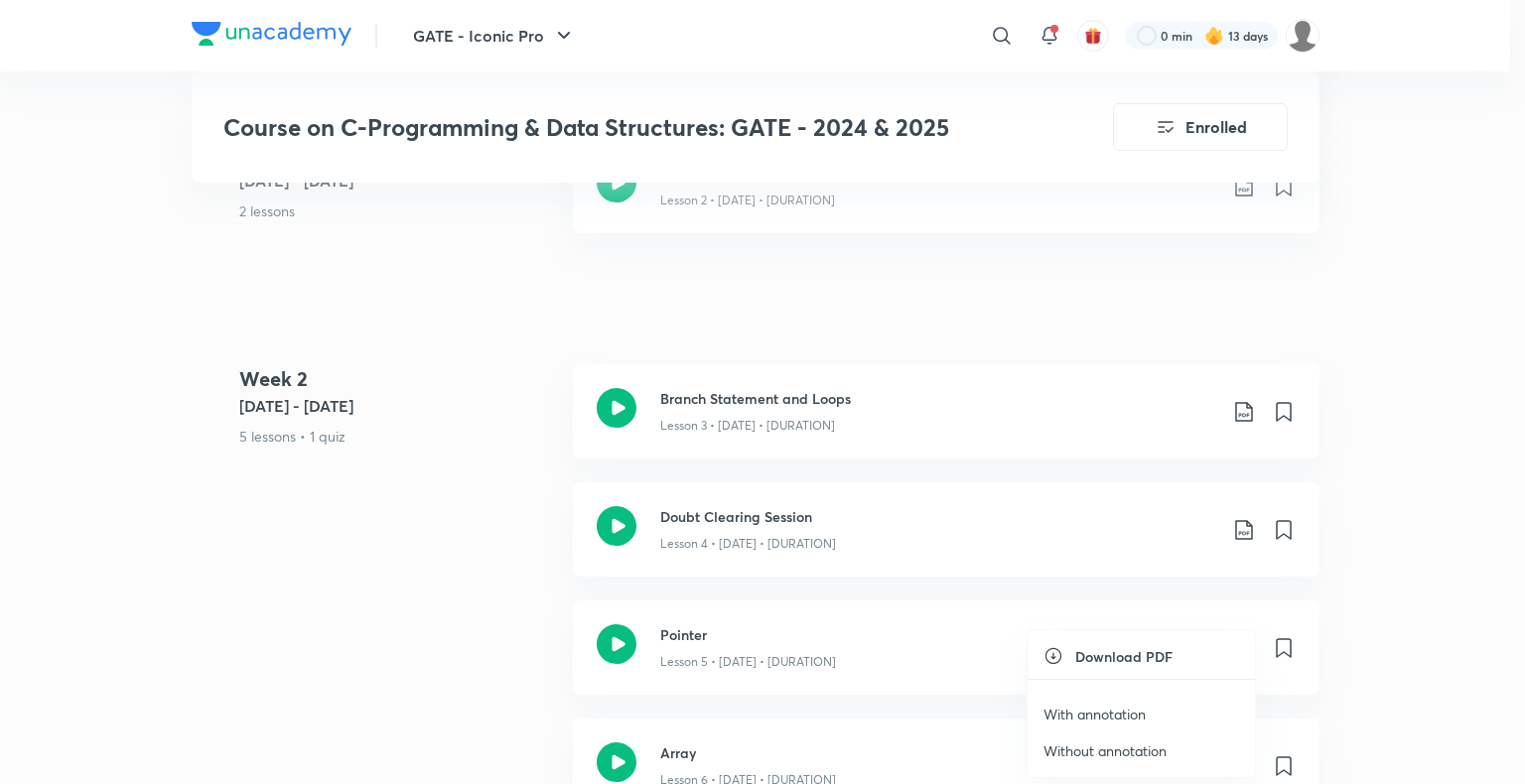 click on "With annotation" at bounding box center (1094, 714) 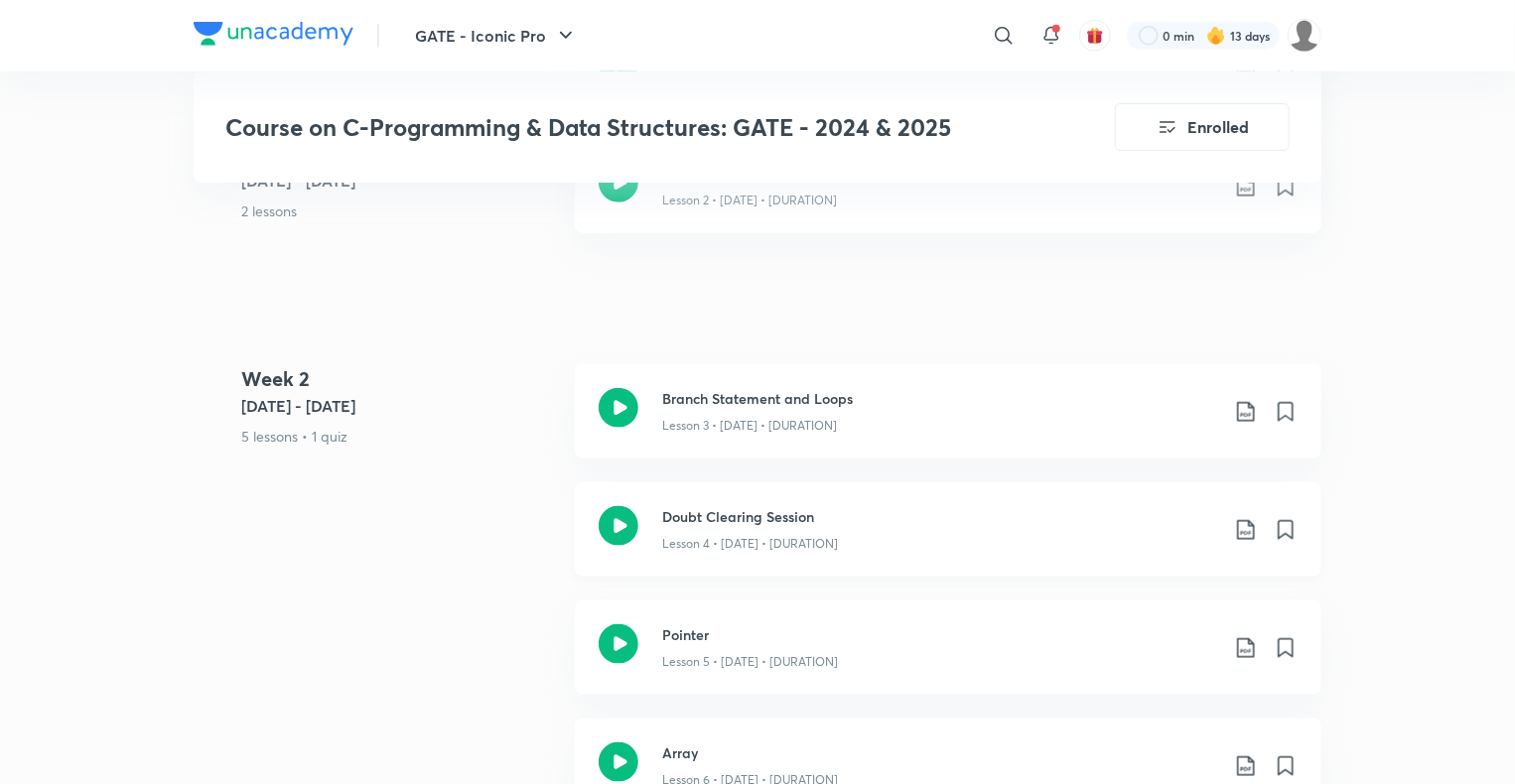 scroll, scrollTop: 1157, scrollLeft: 0, axis: vertical 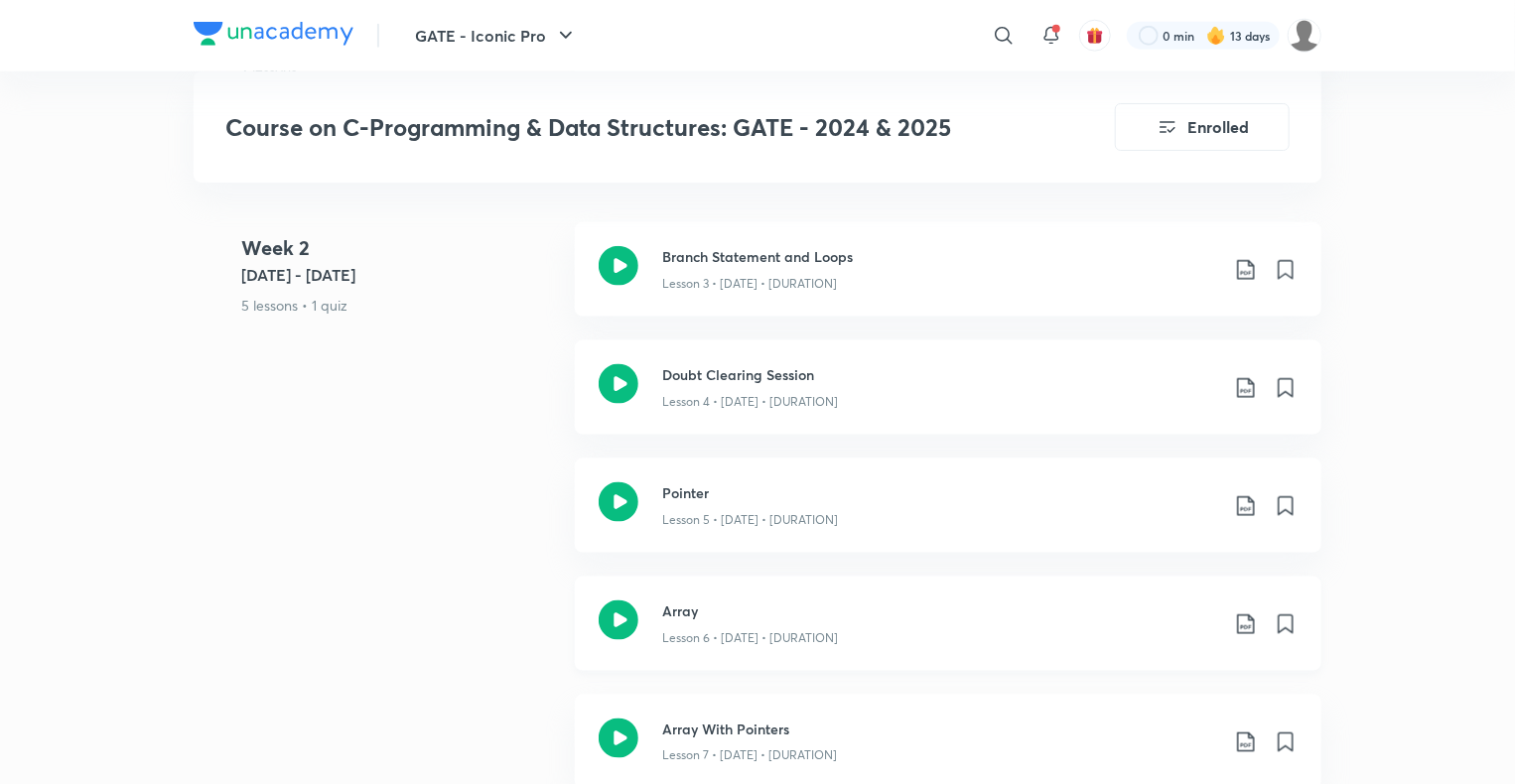 click 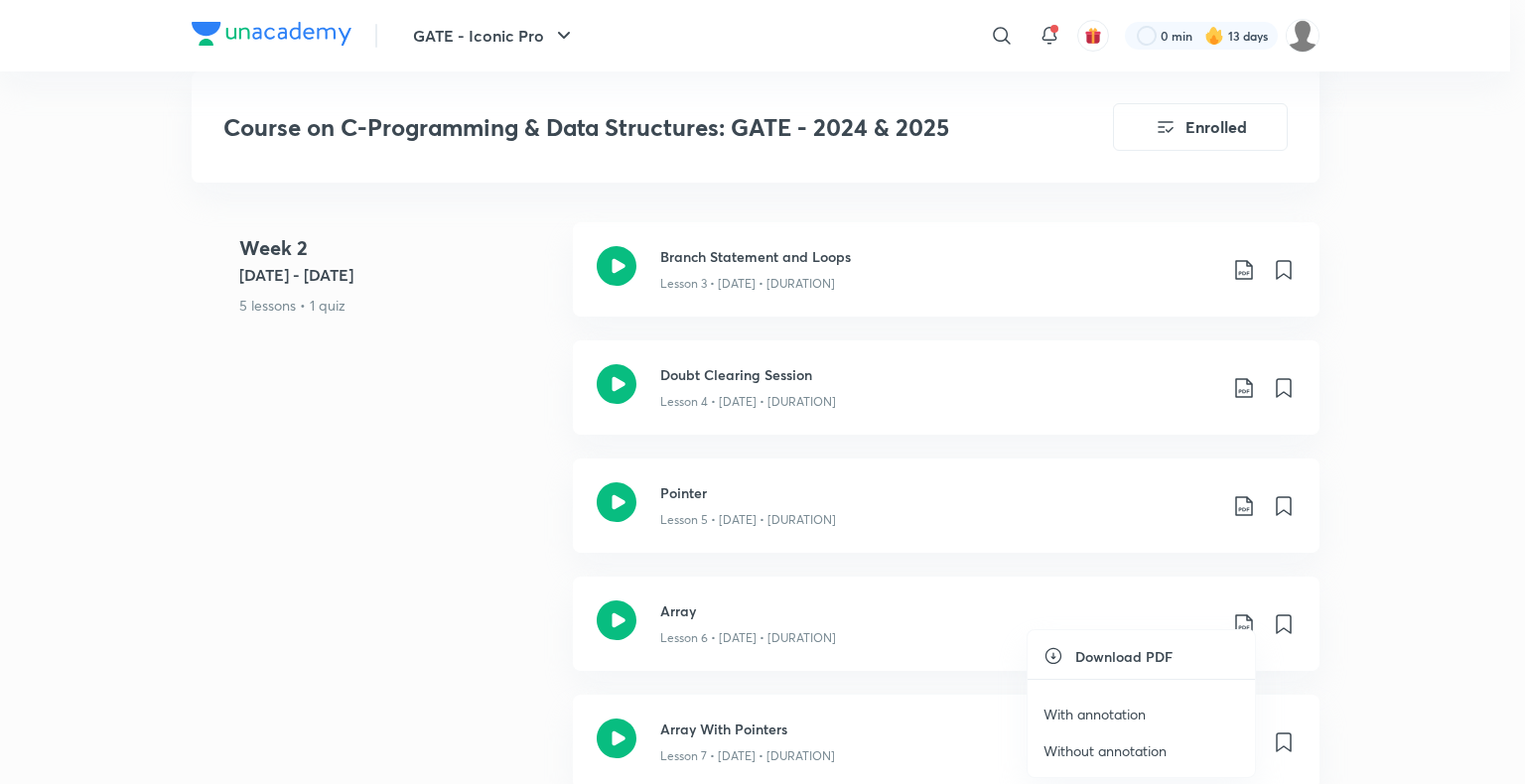 click on "With annotation" at bounding box center [1094, 714] 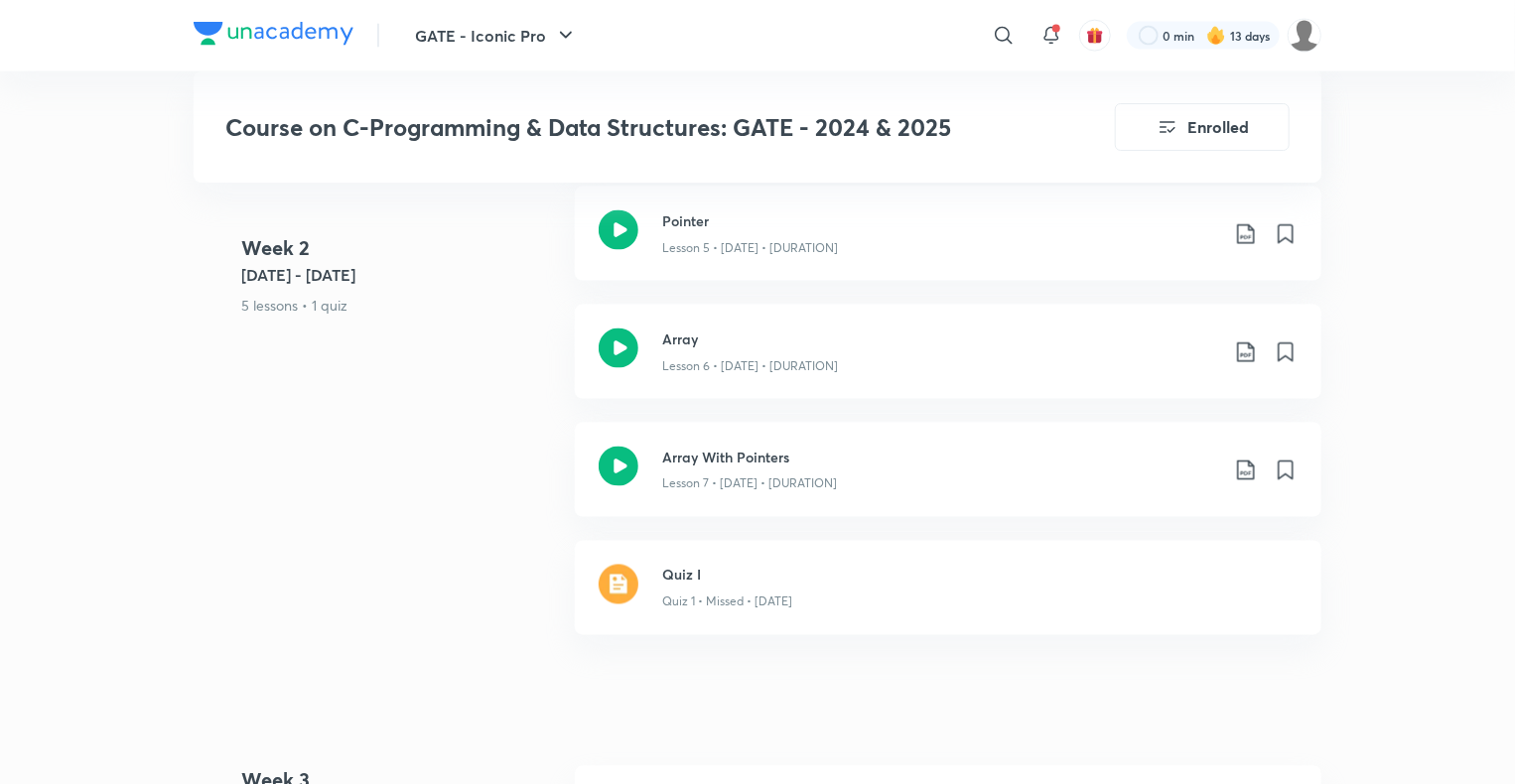 scroll, scrollTop: 1429, scrollLeft: 0, axis: vertical 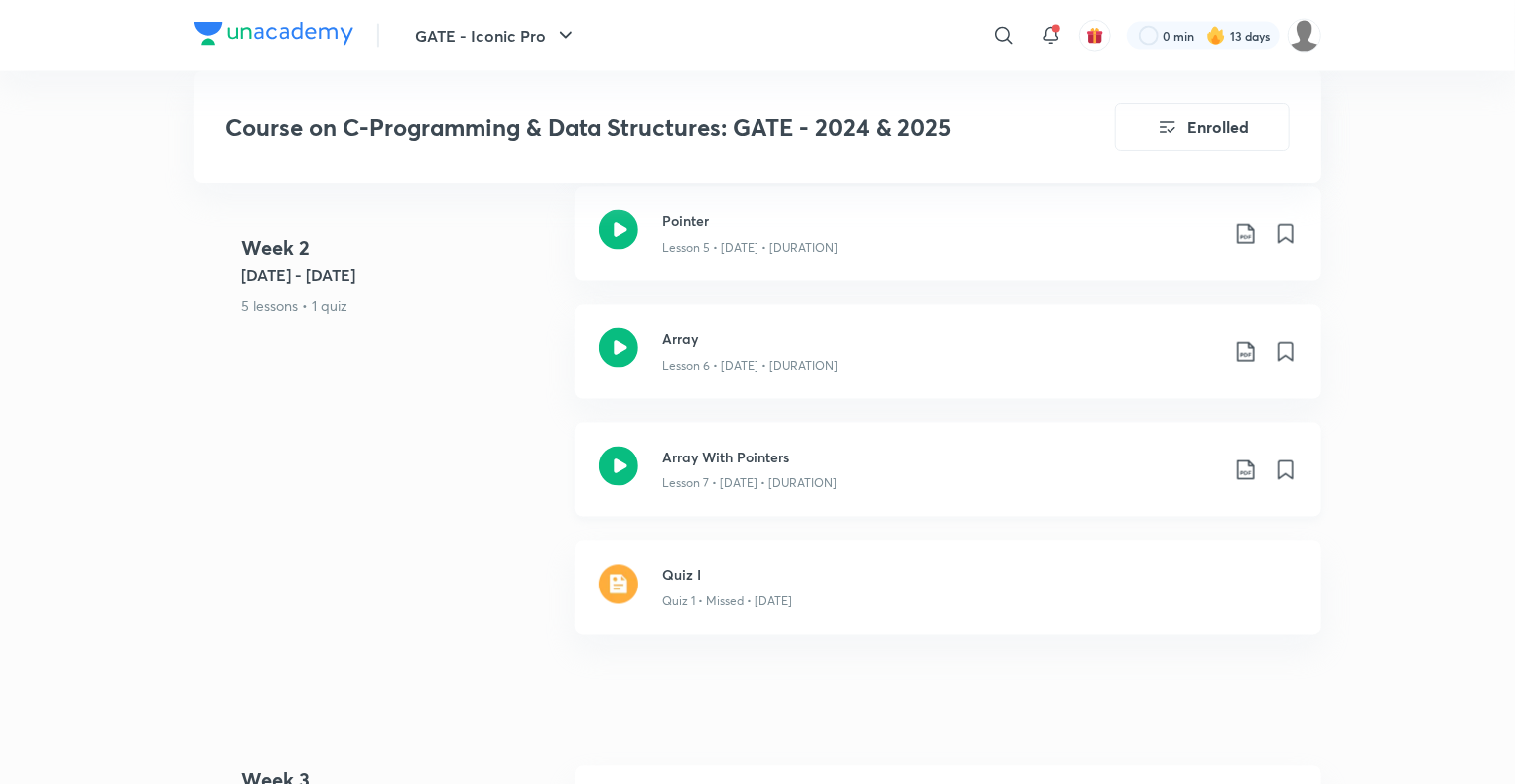 click 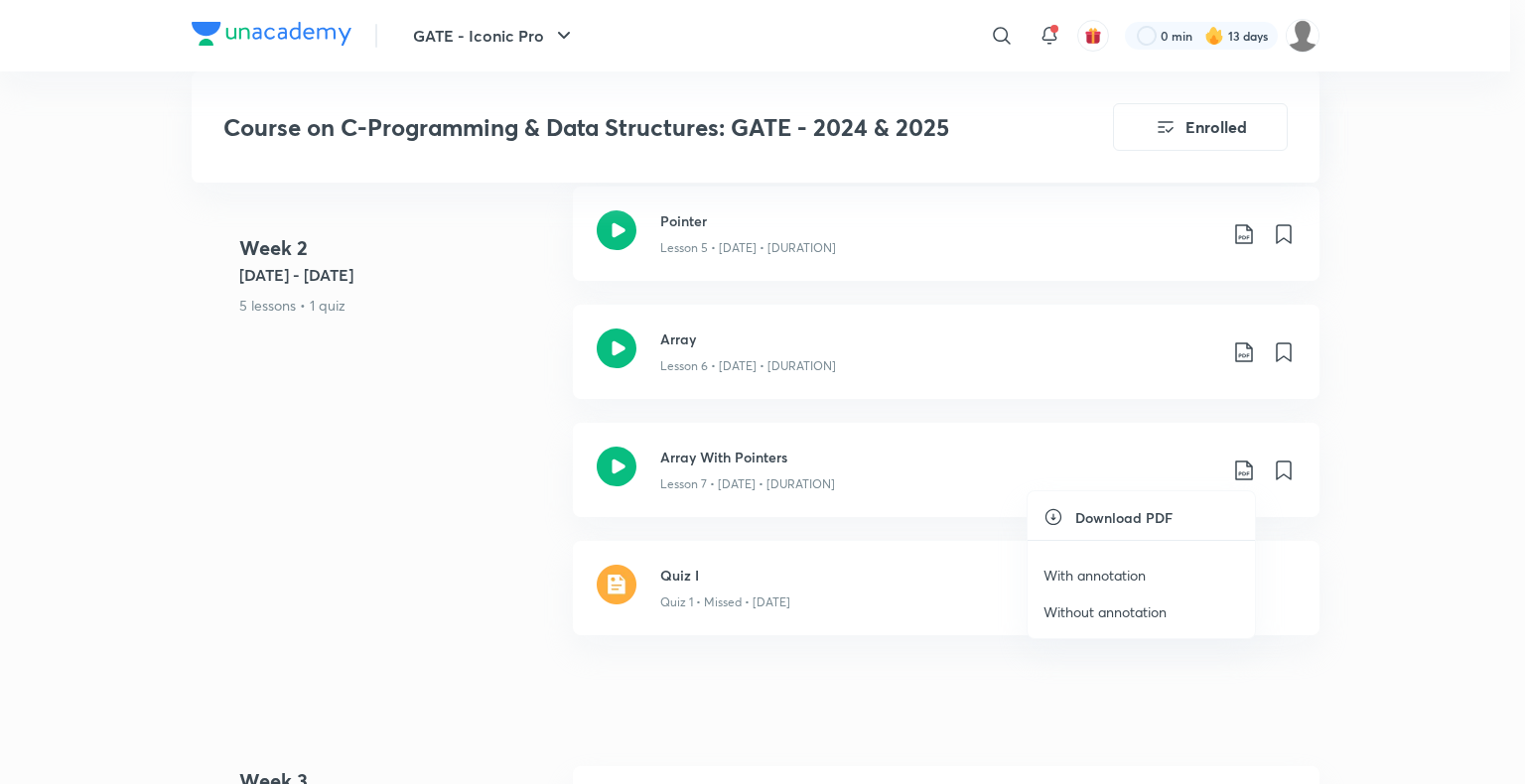 click on "With annotation" at bounding box center [1094, 575] 